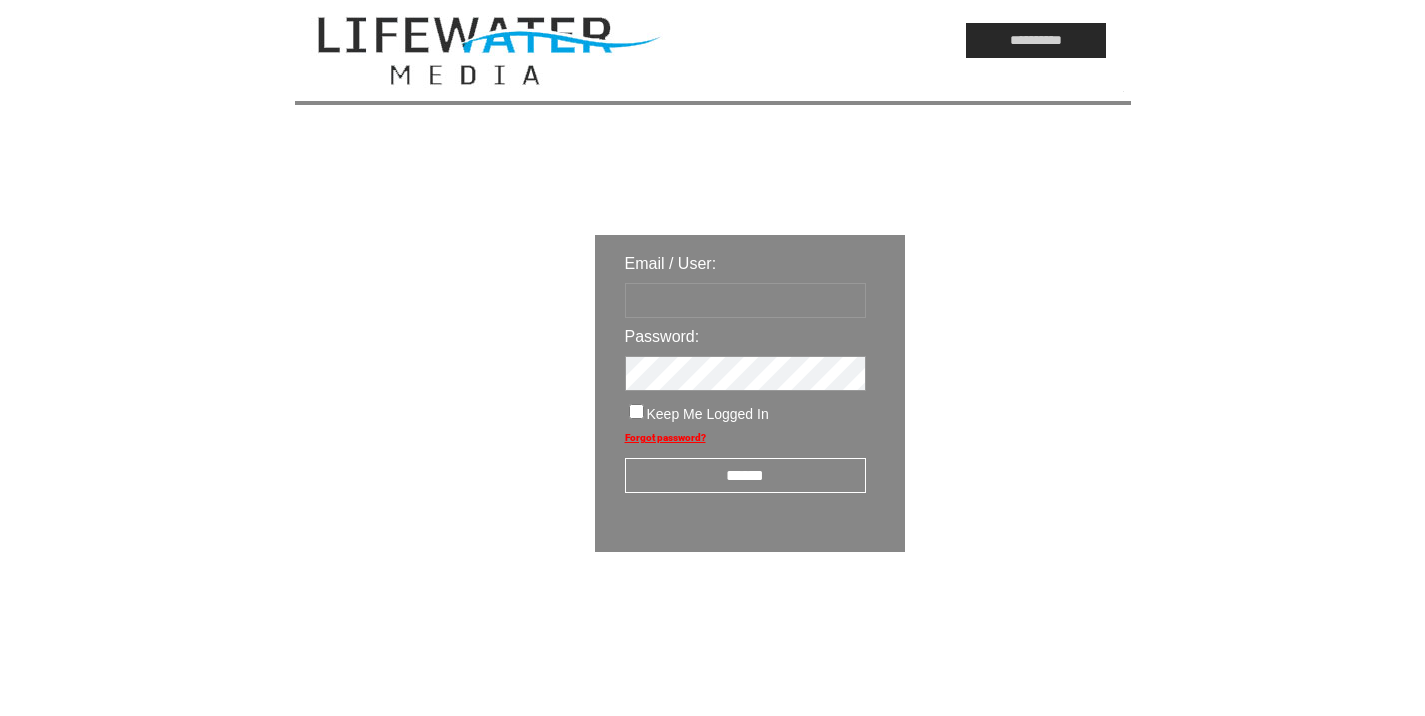 scroll, scrollTop: 0, scrollLeft: 0, axis: both 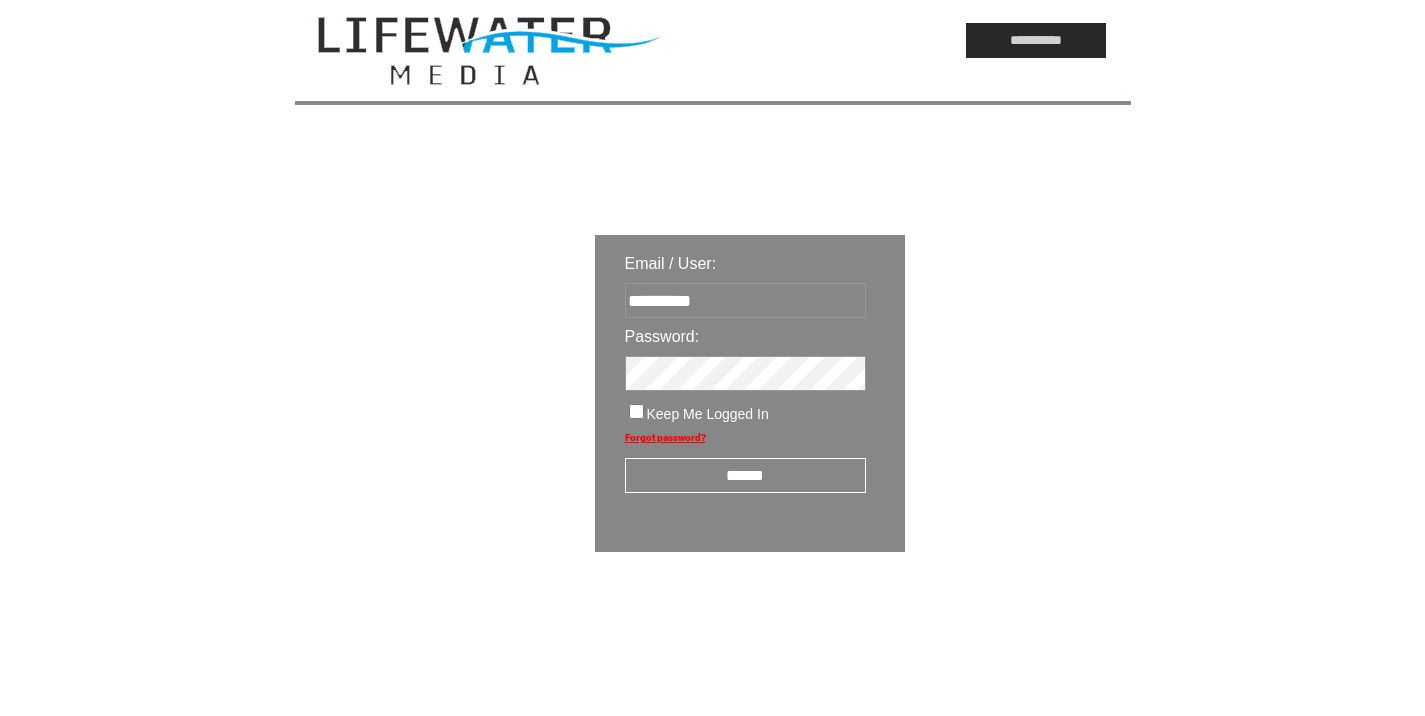 click on "******" at bounding box center (745, 475) 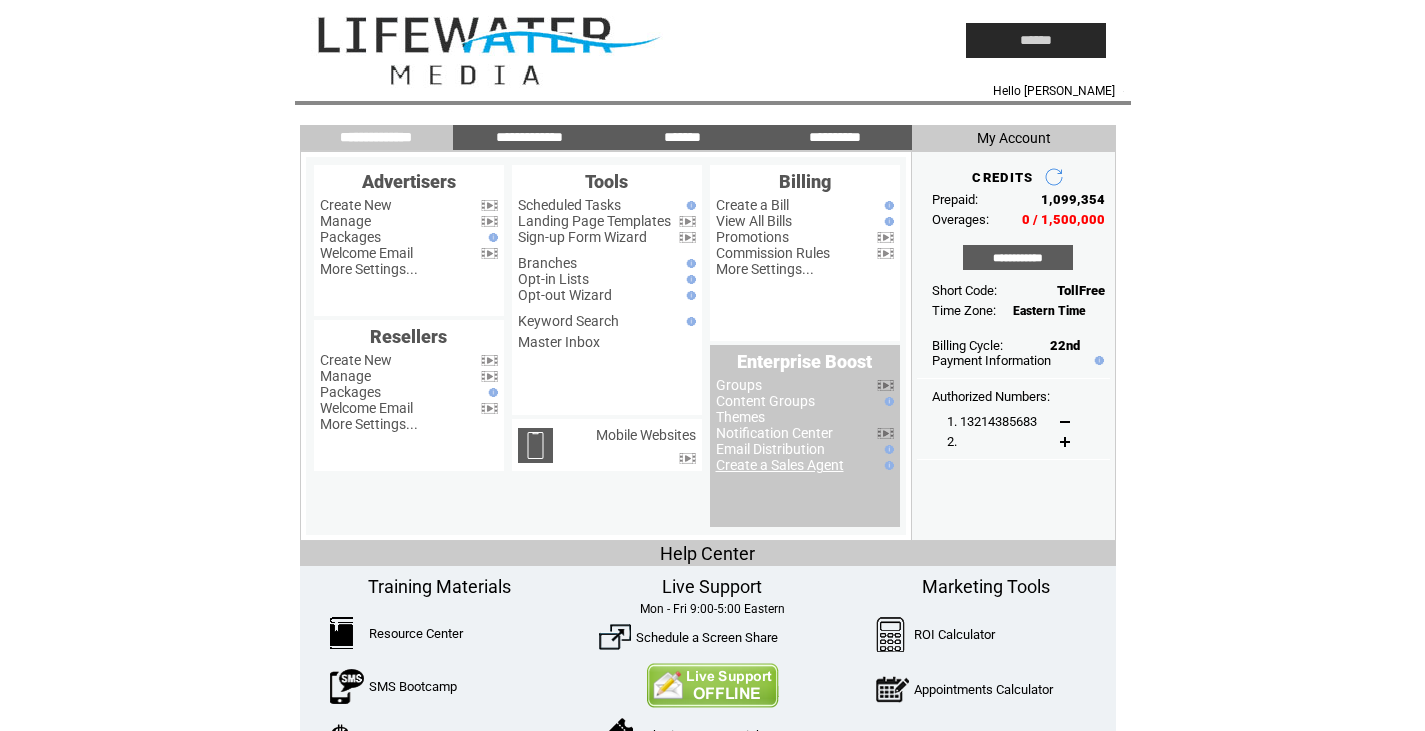 scroll, scrollTop: 0, scrollLeft: 0, axis: both 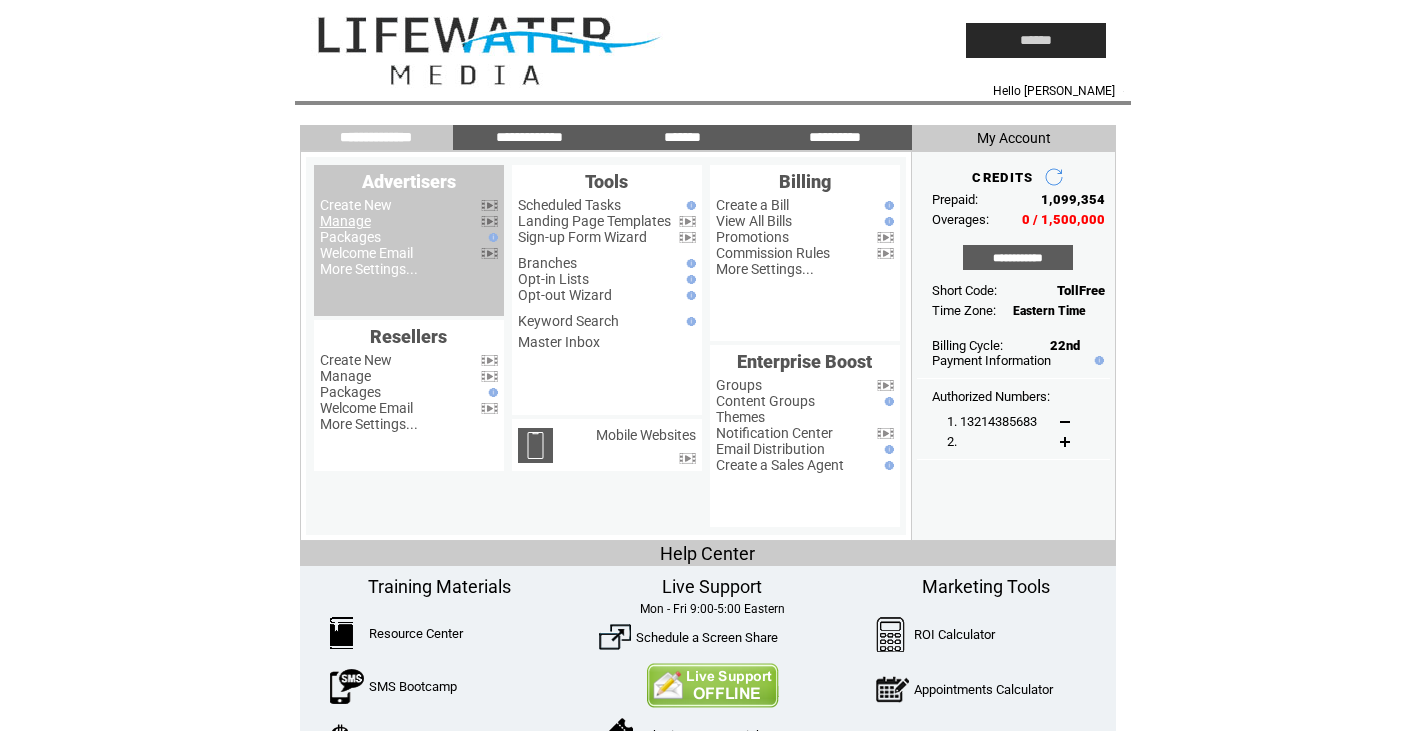 click on "Manage" at bounding box center (345, 221) 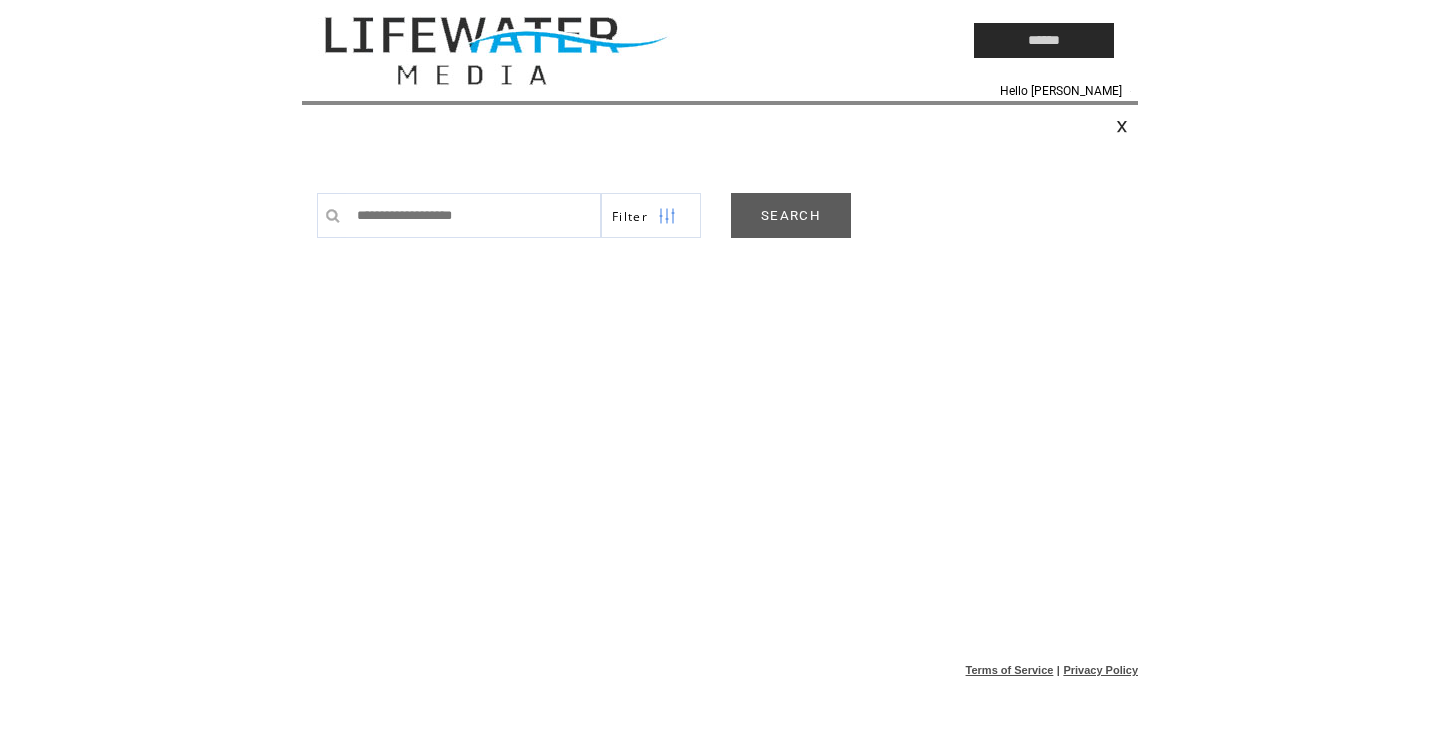 scroll, scrollTop: 0, scrollLeft: 0, axis: both 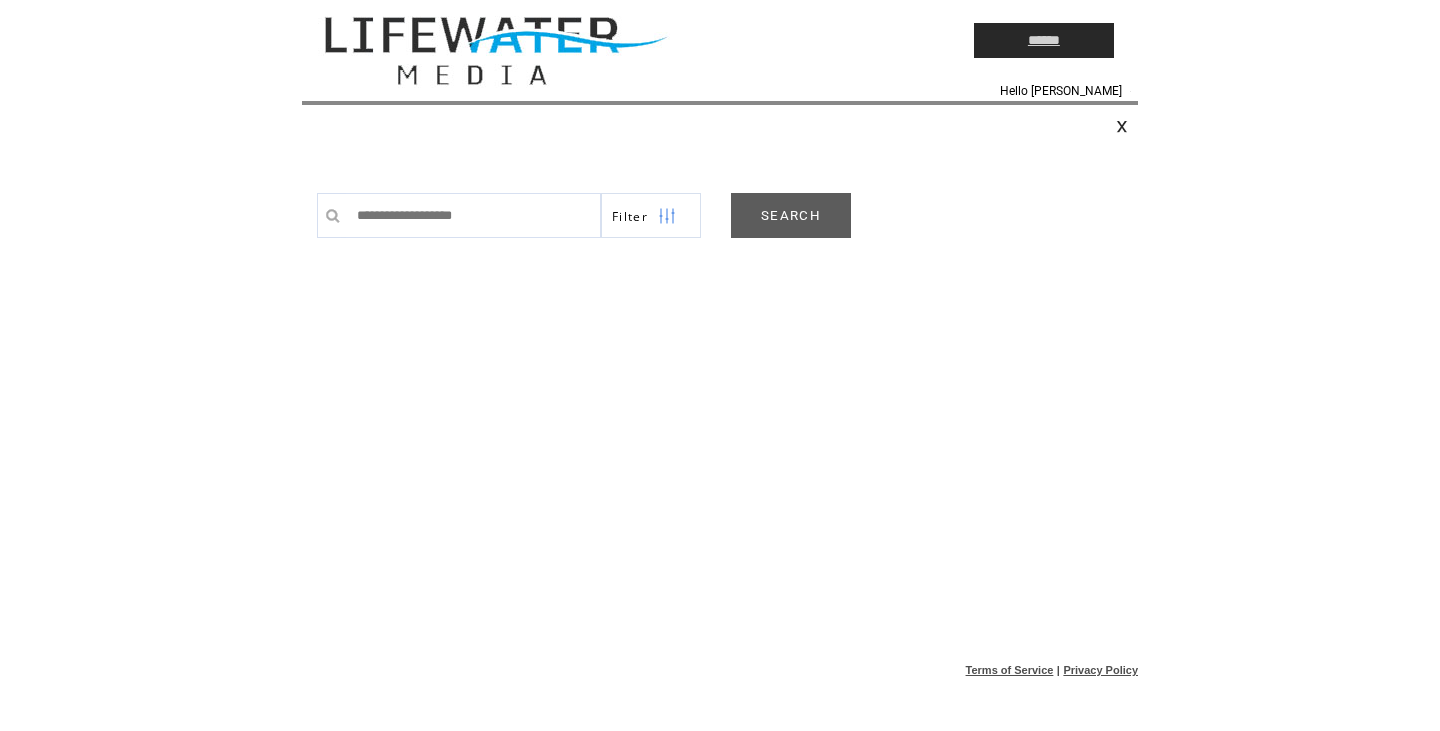 click on "******" at bounding box center (1044, 40) 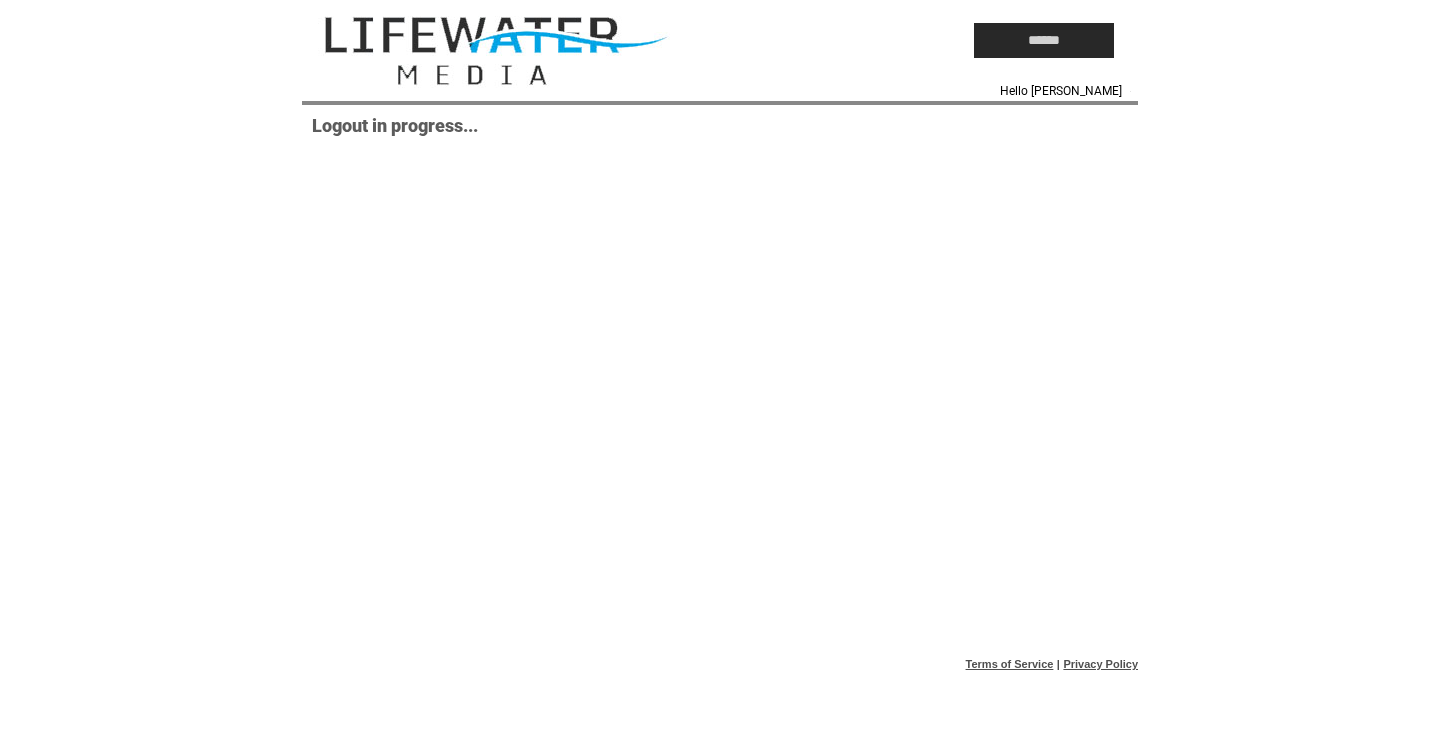 scroll, scrollTop: 0, scrollLeft: 0, axis: both 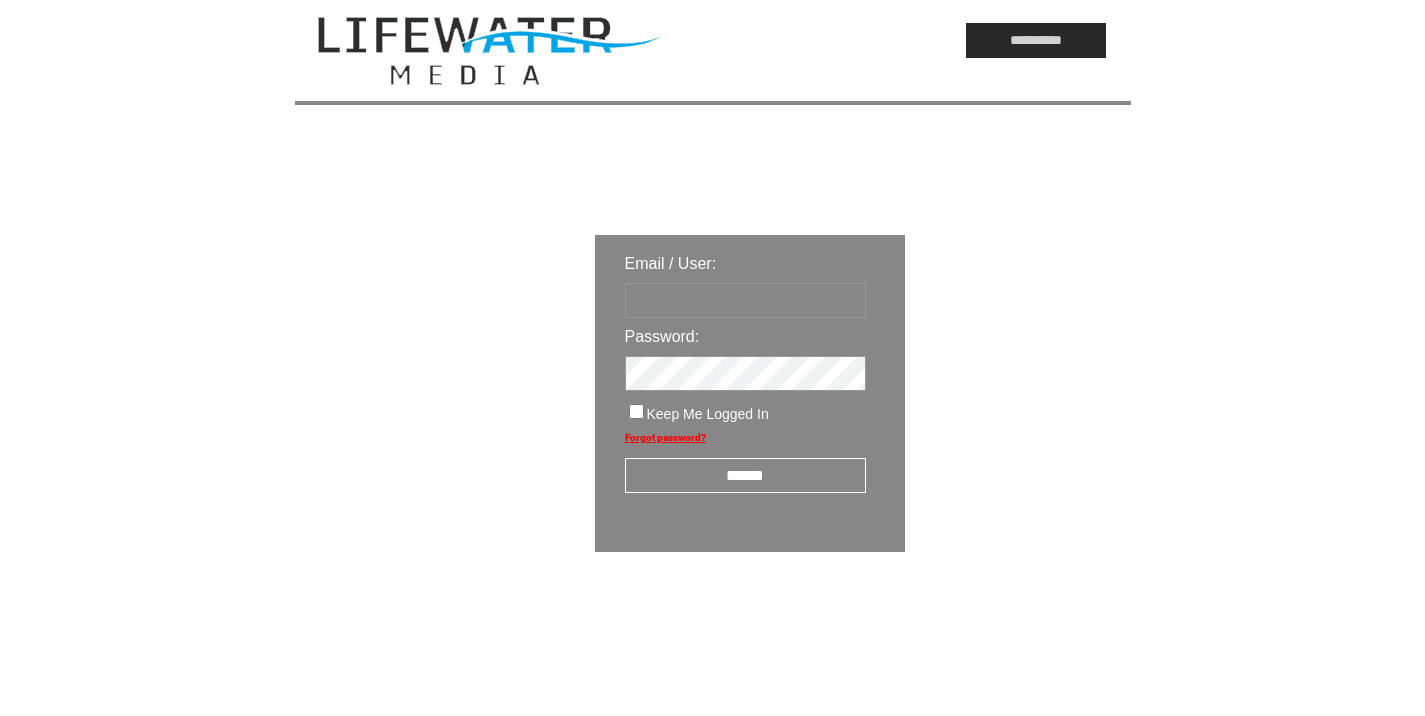 type on "*********" 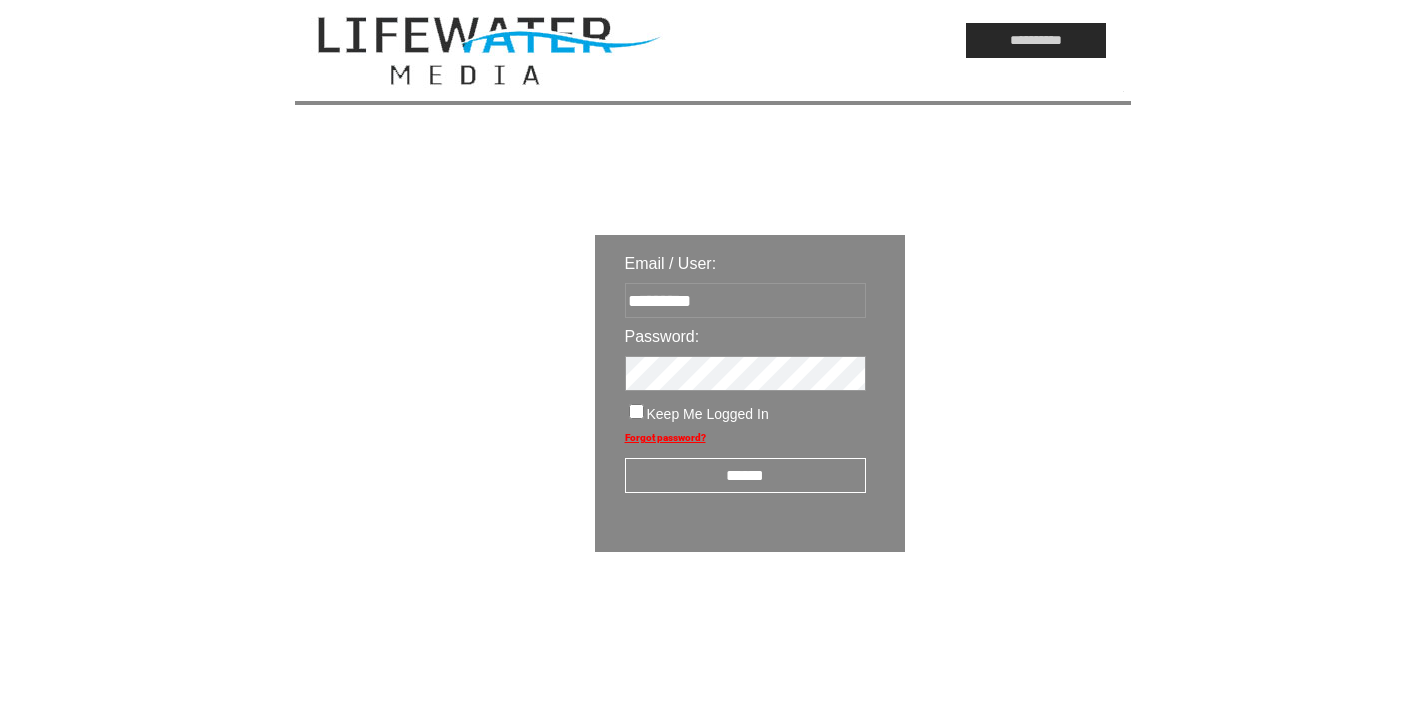 click on "******" at bounding box center (745, 475) 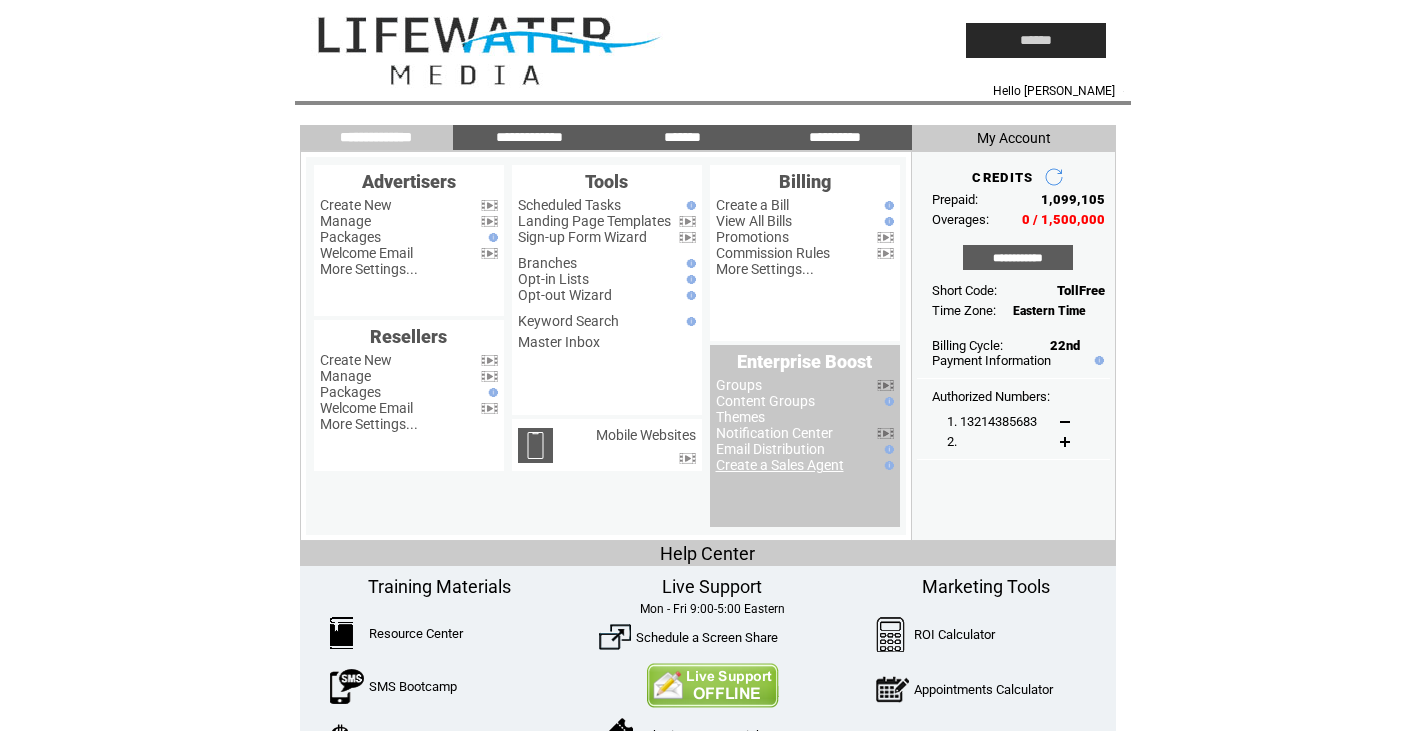 scroll, scrollTop: 0, scrollLeft: 0, axis: both 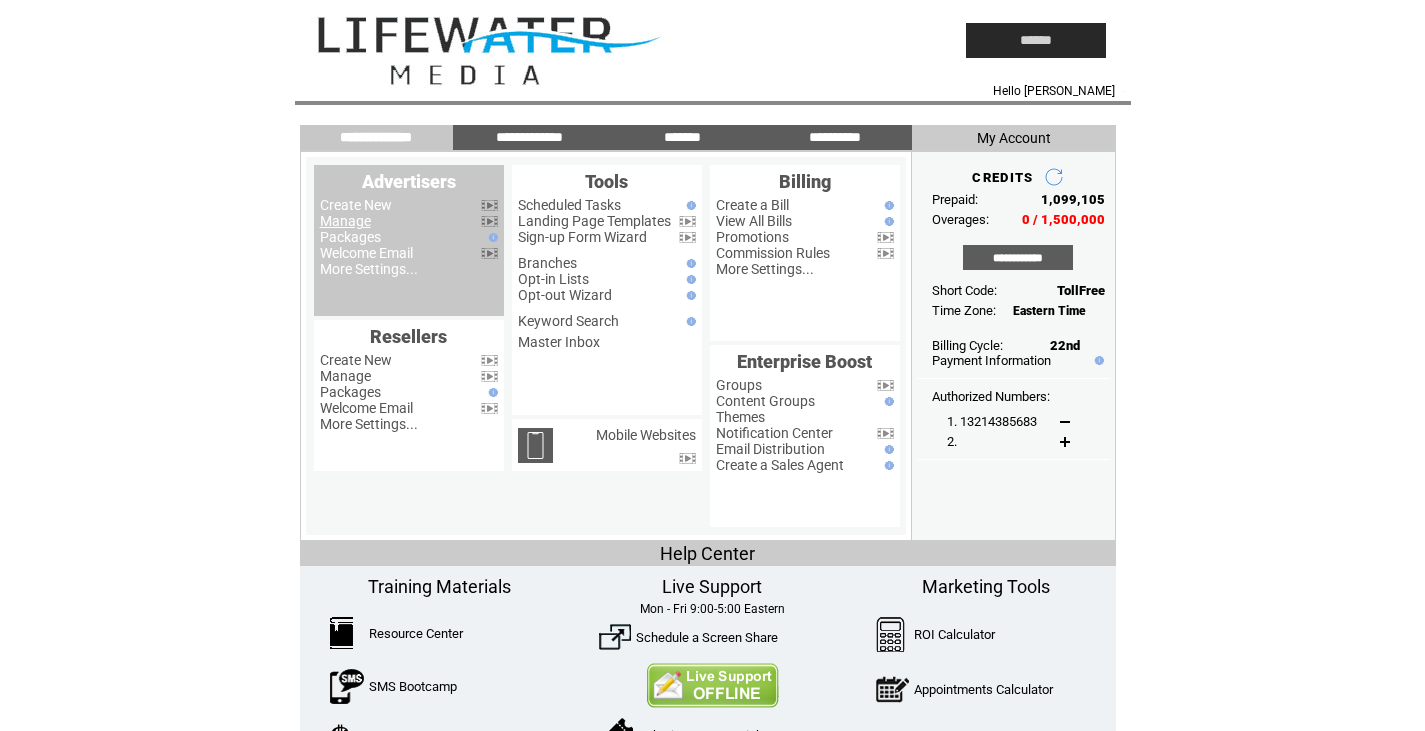 click on "Manage" at bounding box center (345, 221) 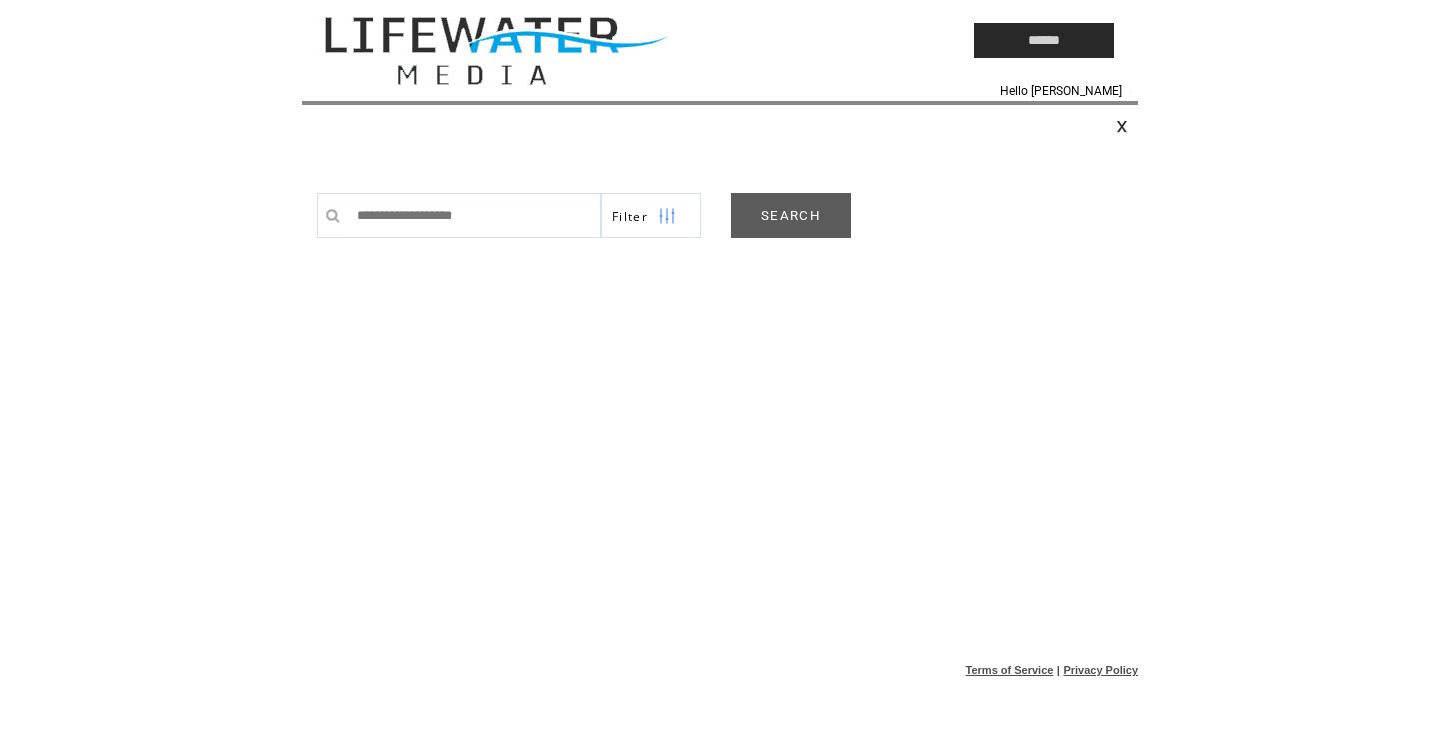 scroll, scrollTop: 0, scrollLeft: 0, axis: both 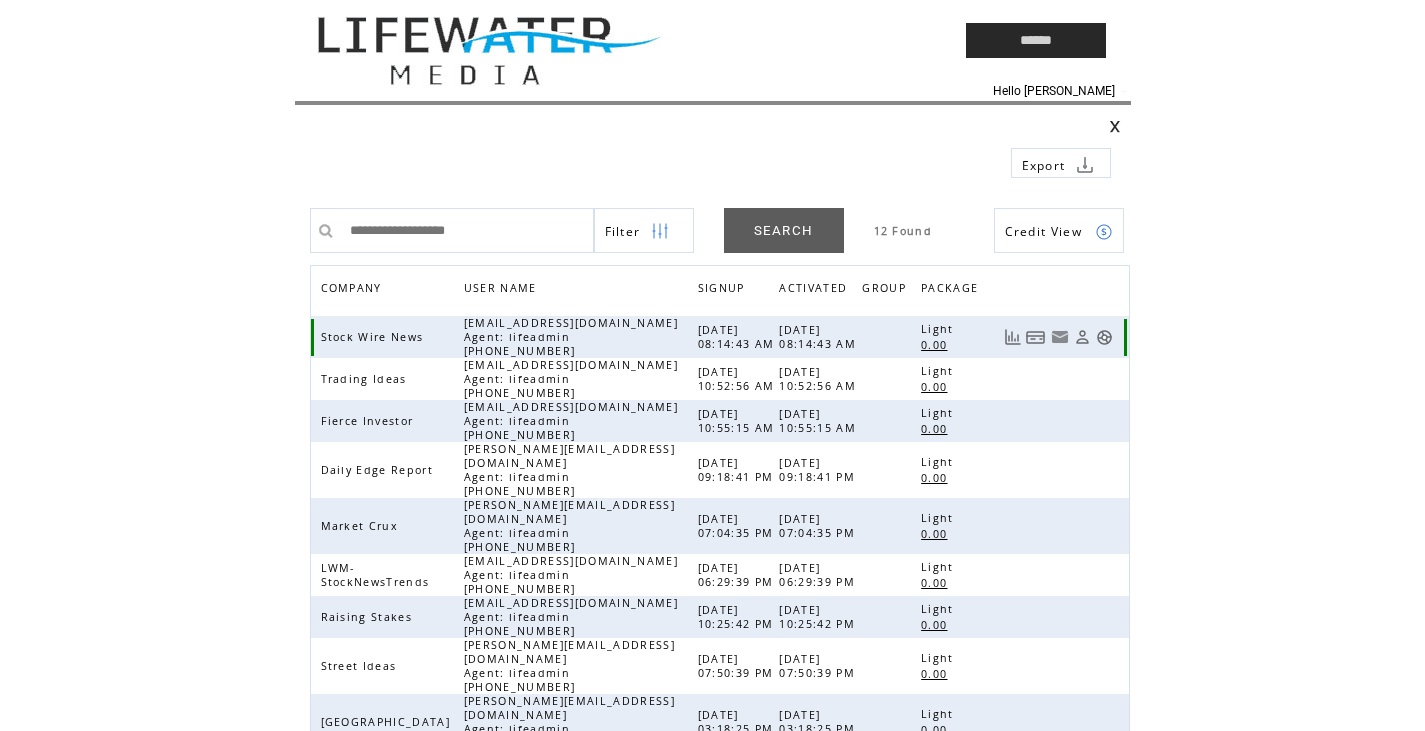 click at bounding box center (1104, 337) 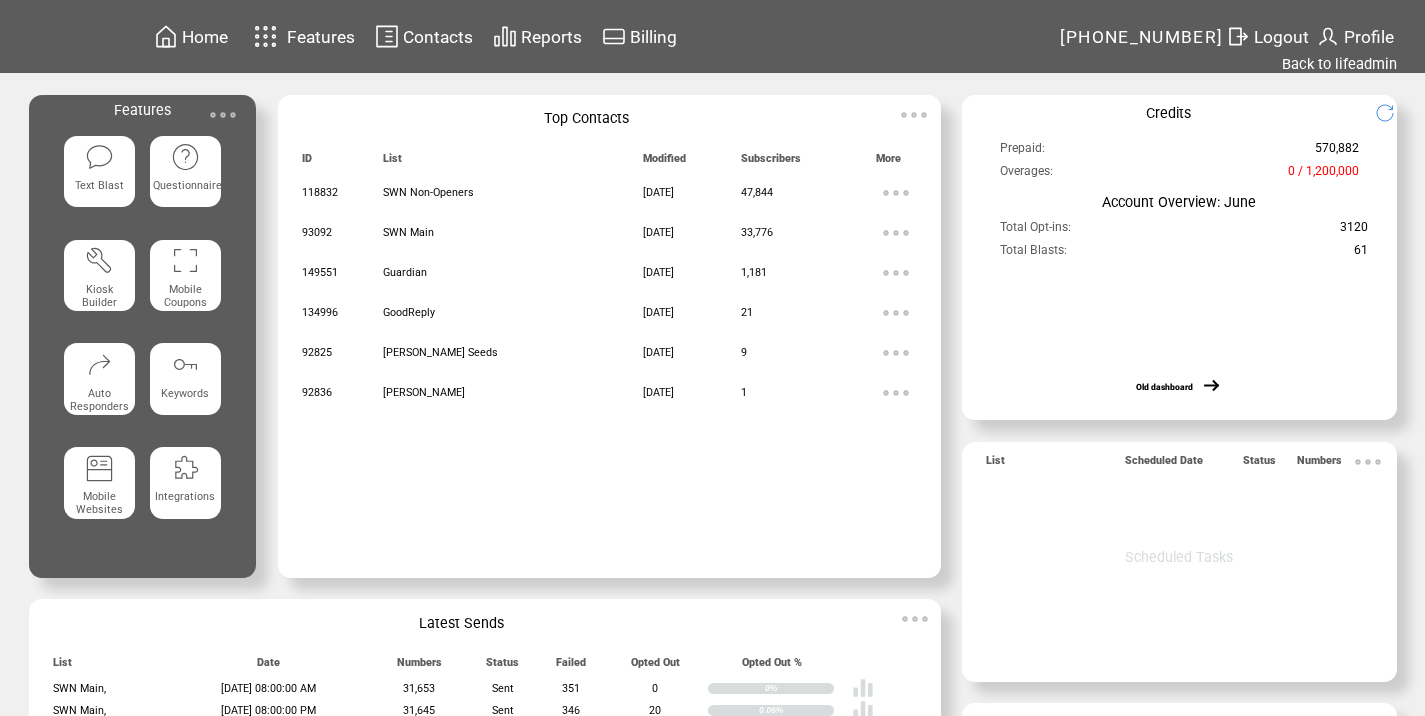 scroll, scrollTop: 0, scrollLeft: 0, axis: both 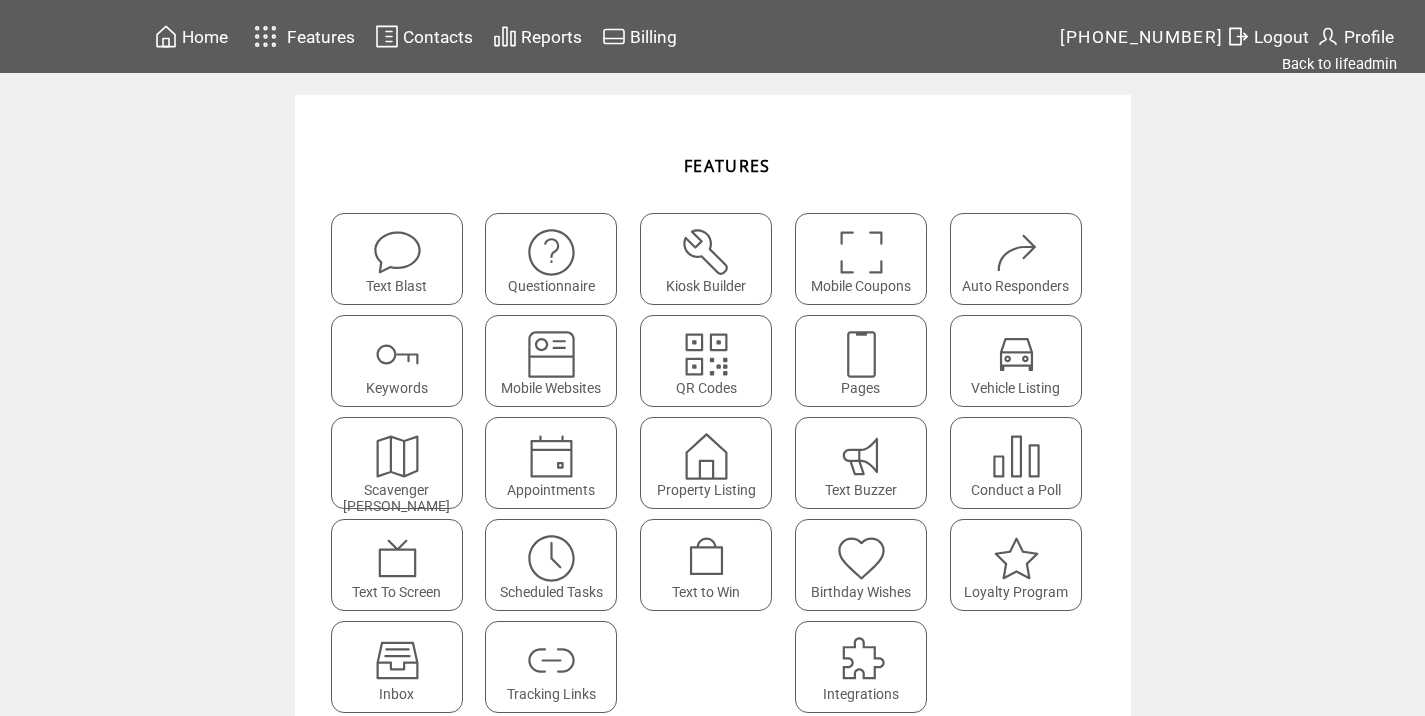 click at bounding box center (551, 660) 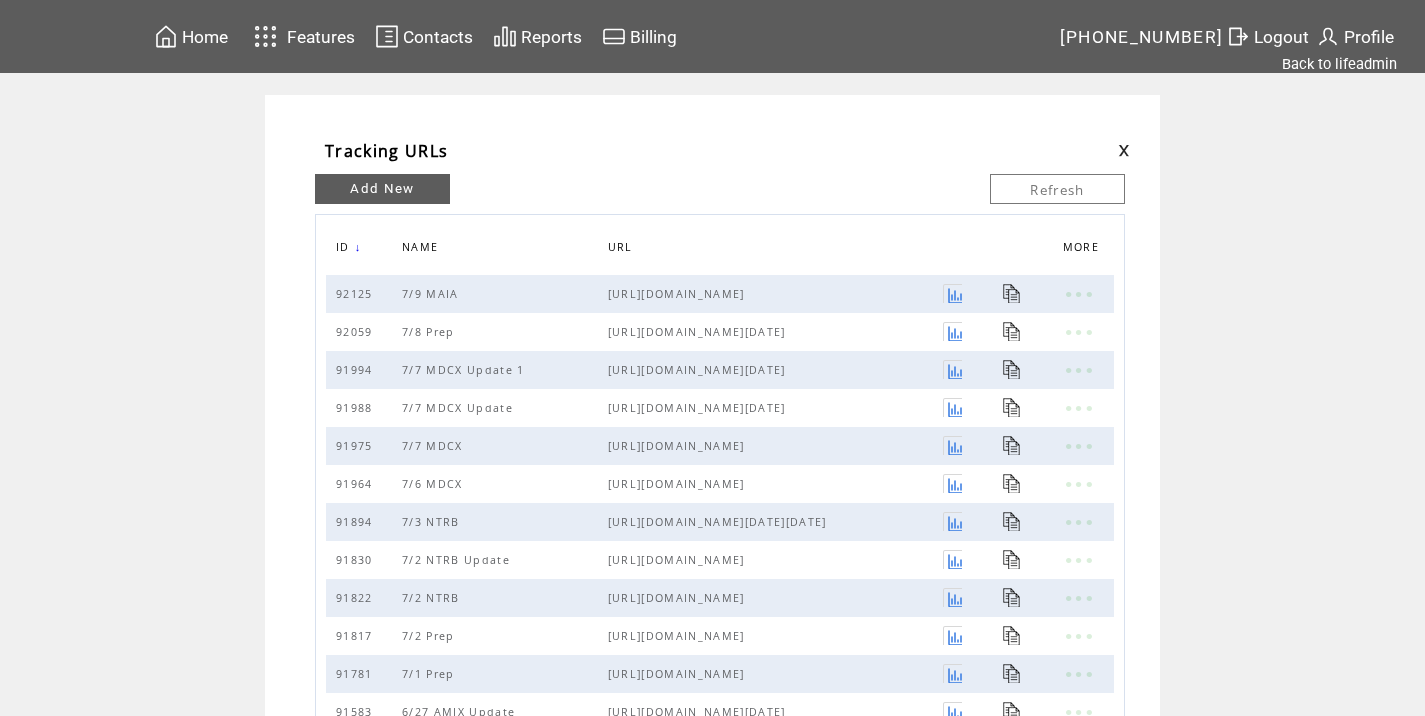 scroll, scrollTop: 0, scrollLeft: 0, axis: both 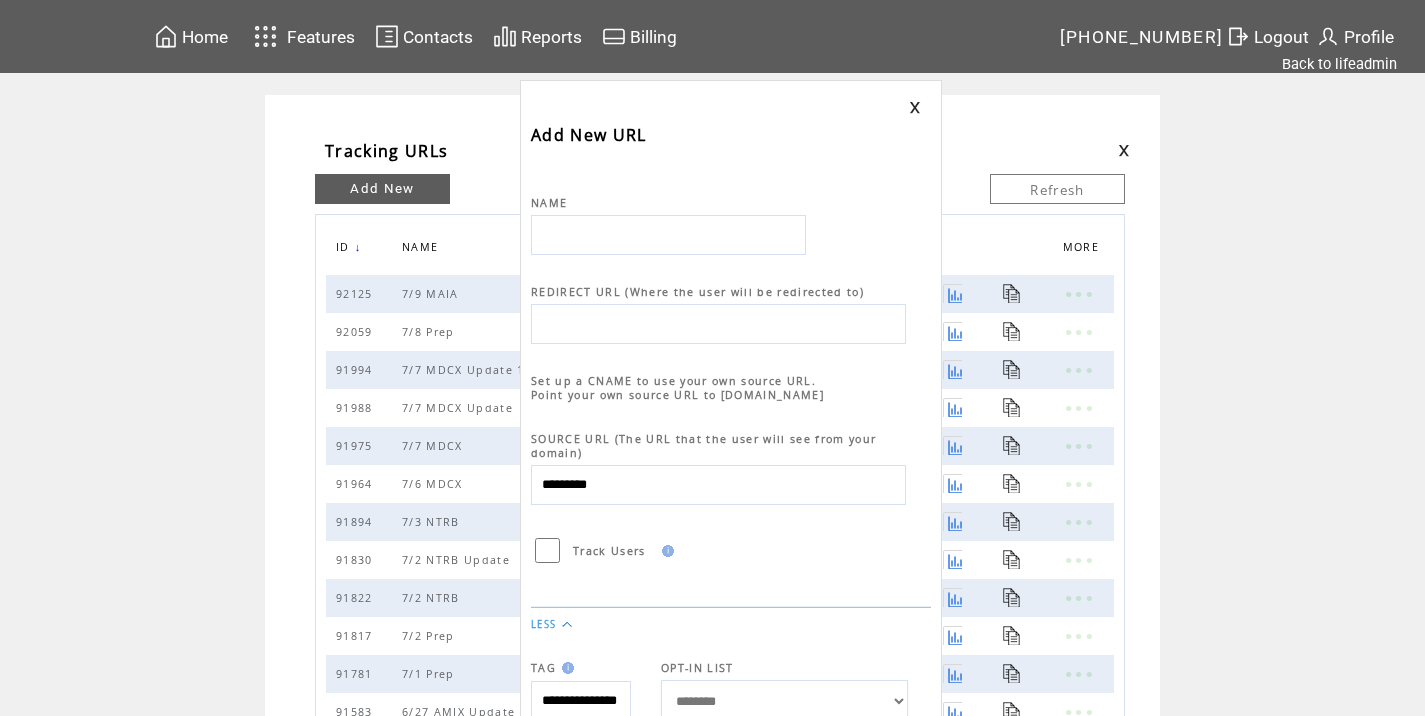click on "NAME" at bounding box center [731, 205] 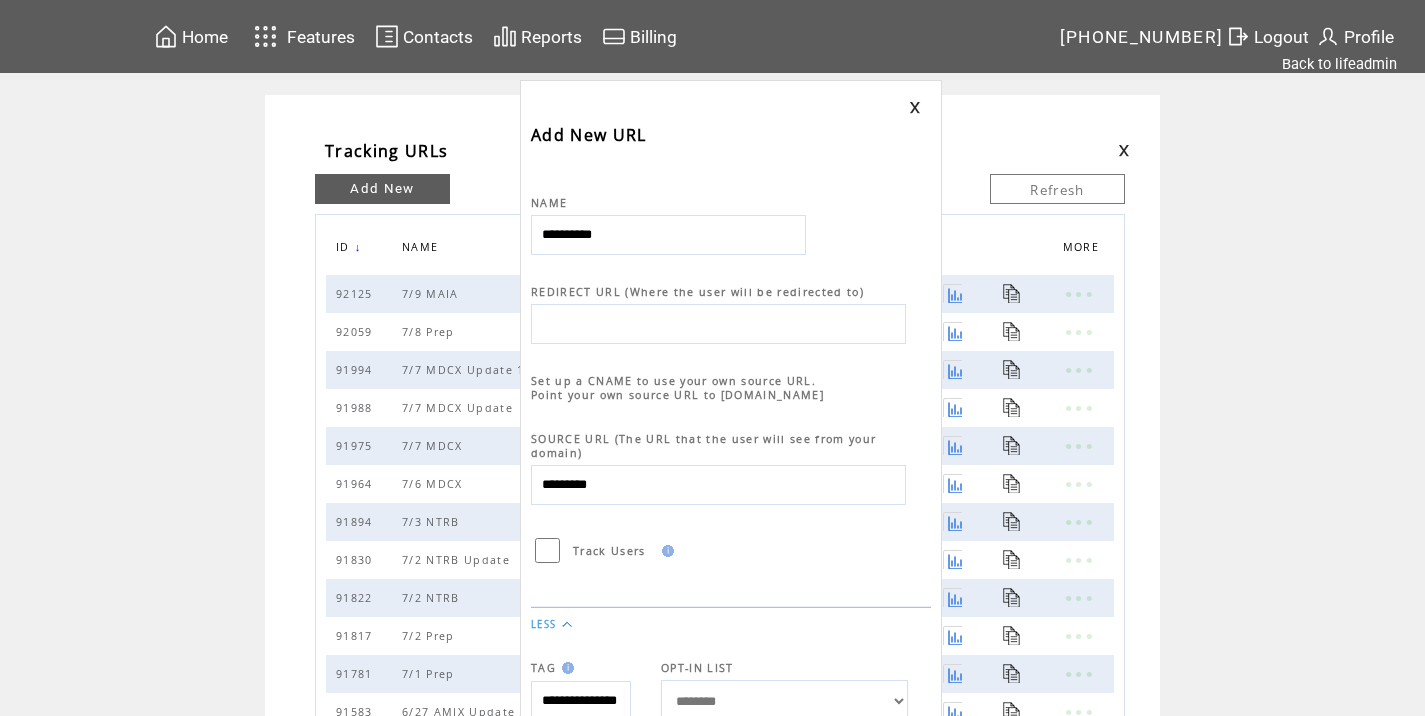 type on "**********" 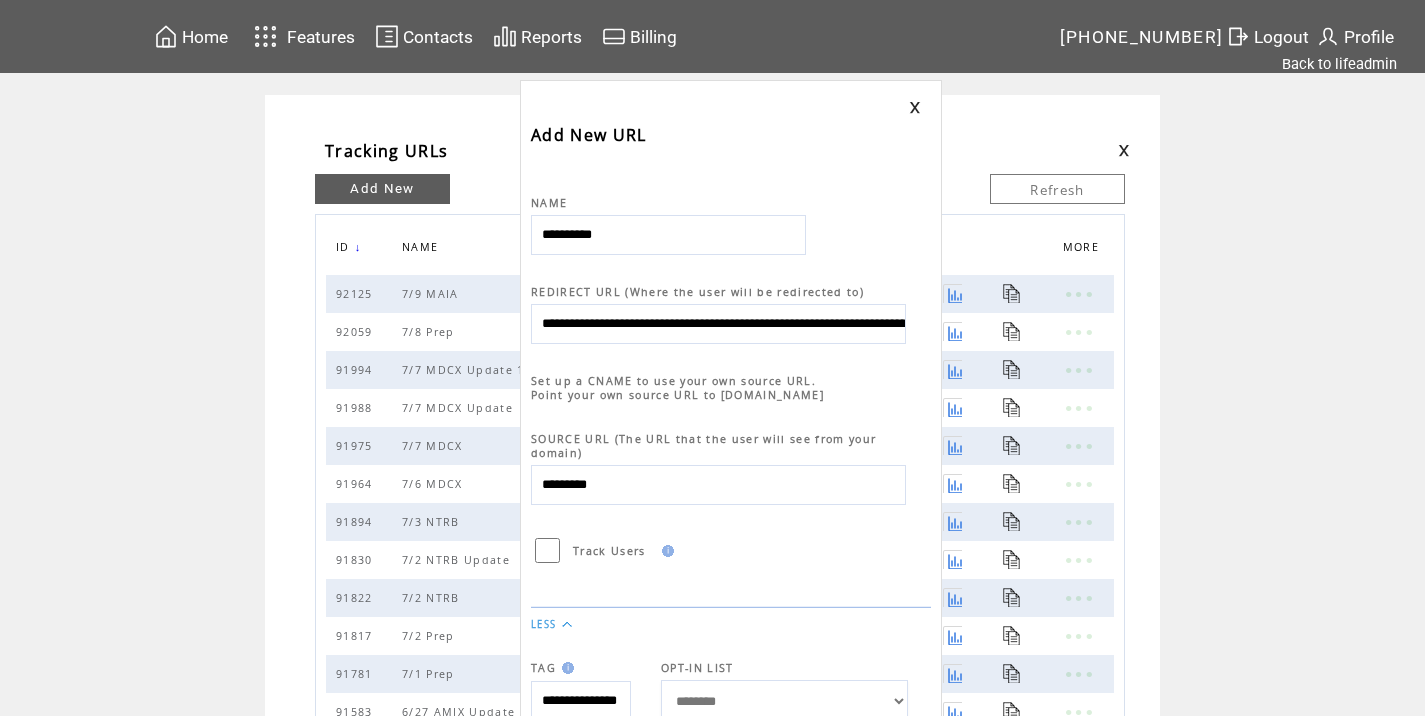scroll, scrollTop: 0, scrollLeft: 933, axis: horizontal 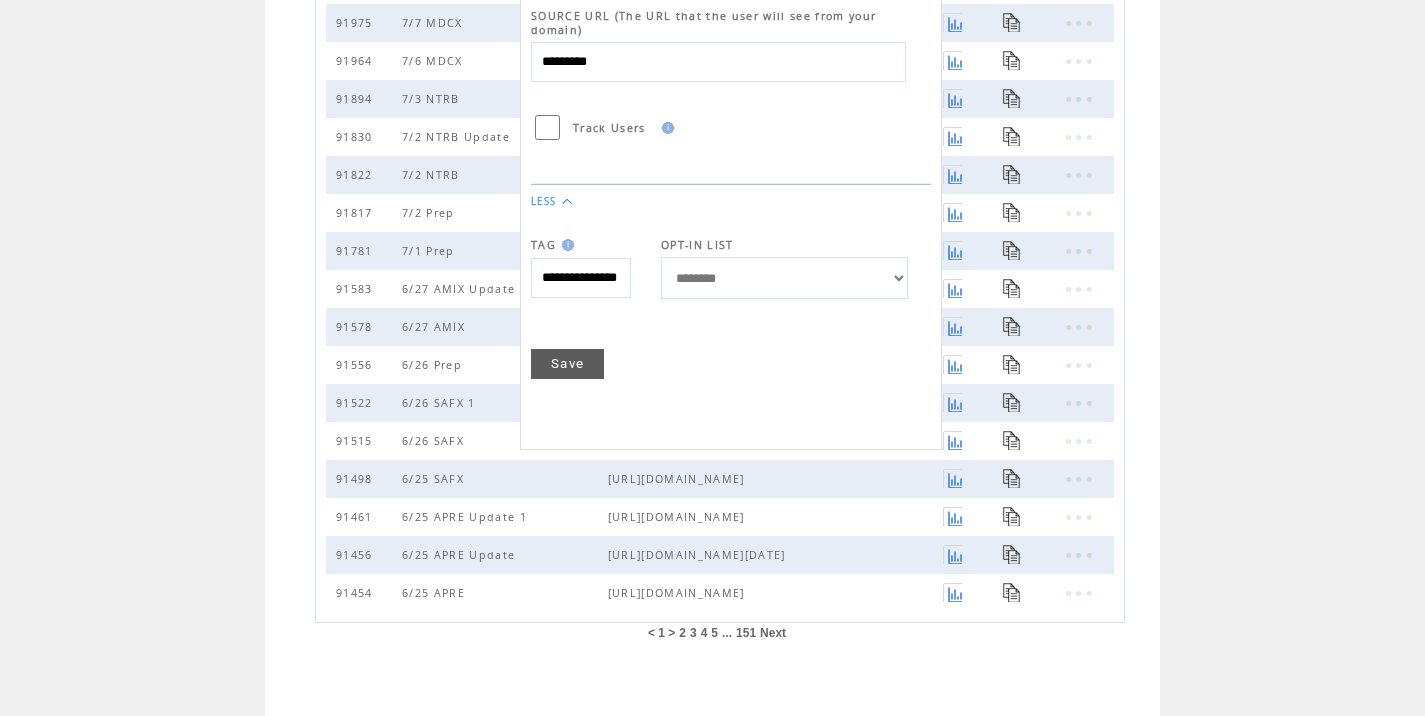 type on "**********" 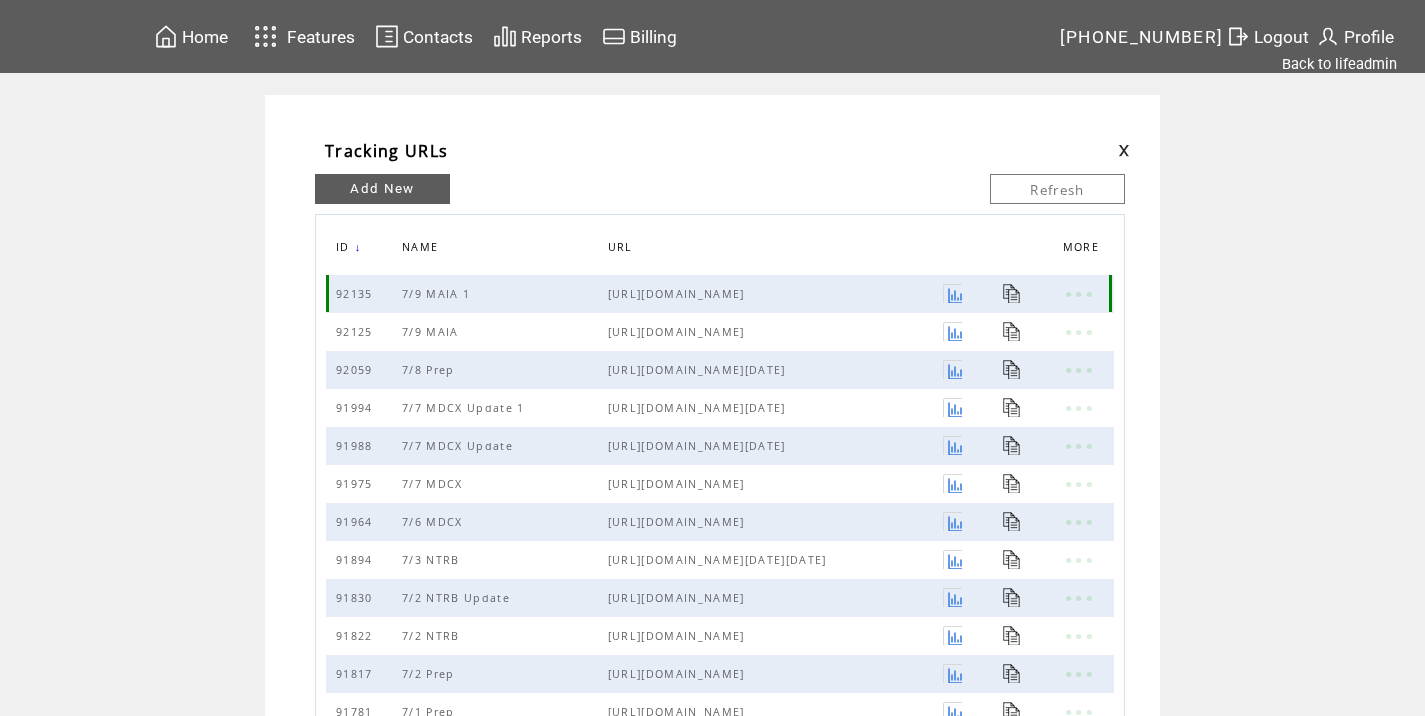 click at bounding box center (1012, 293) 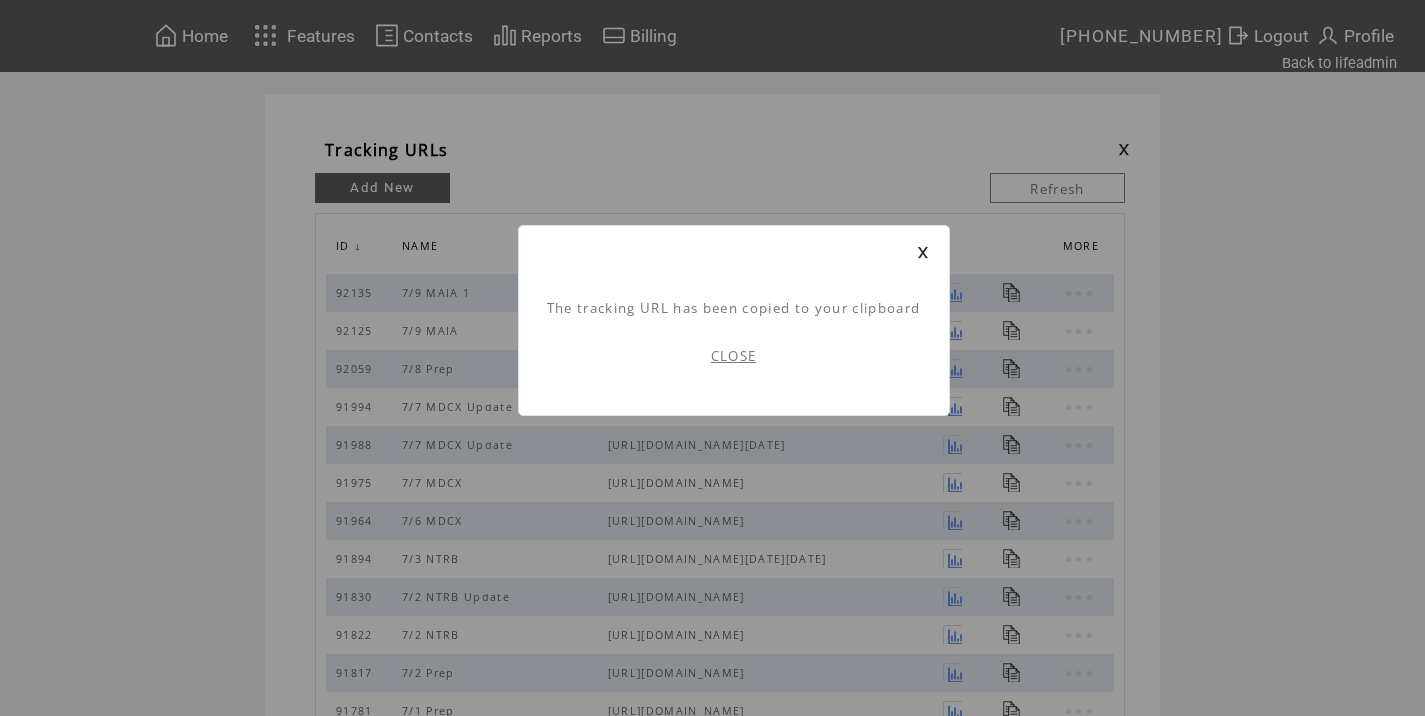 click on "CLOSE" at bounding box center [734, 356] 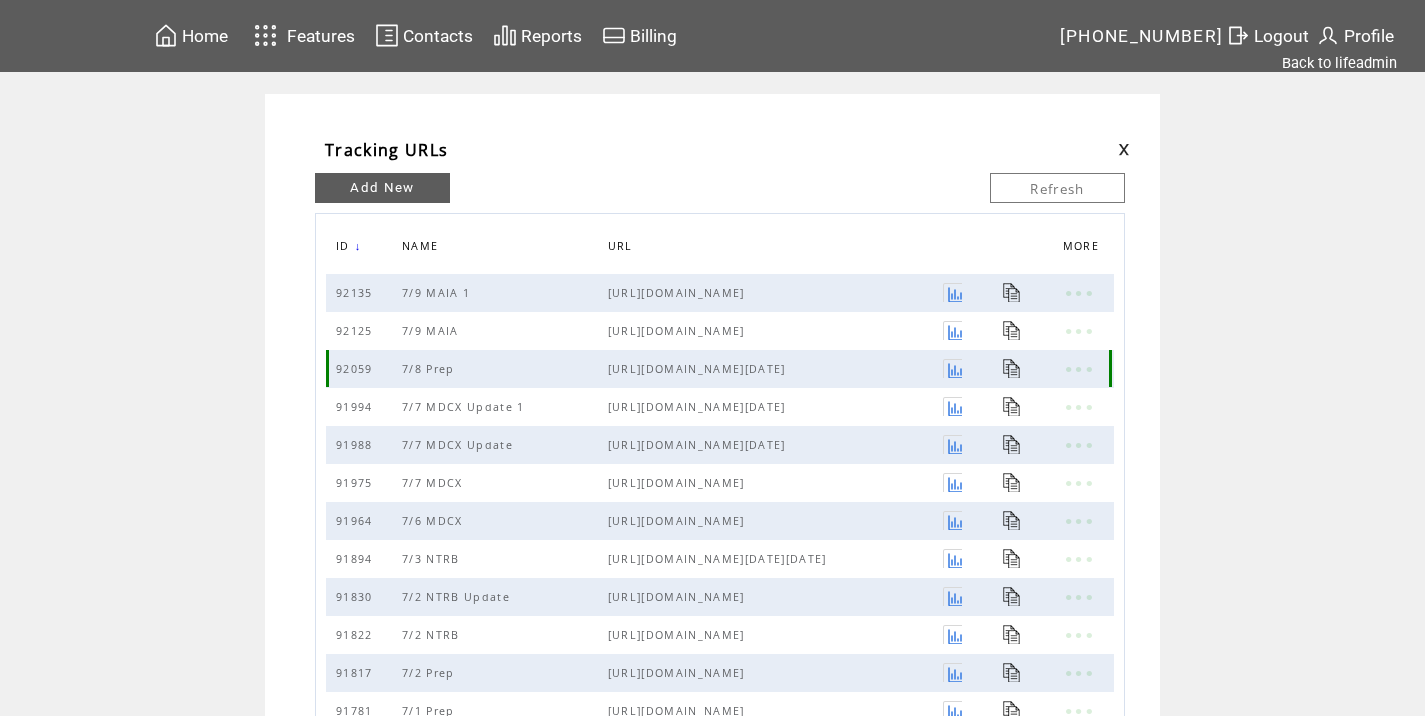 scroll, scrollTop: 0, scrollLeft: 0, axis: both 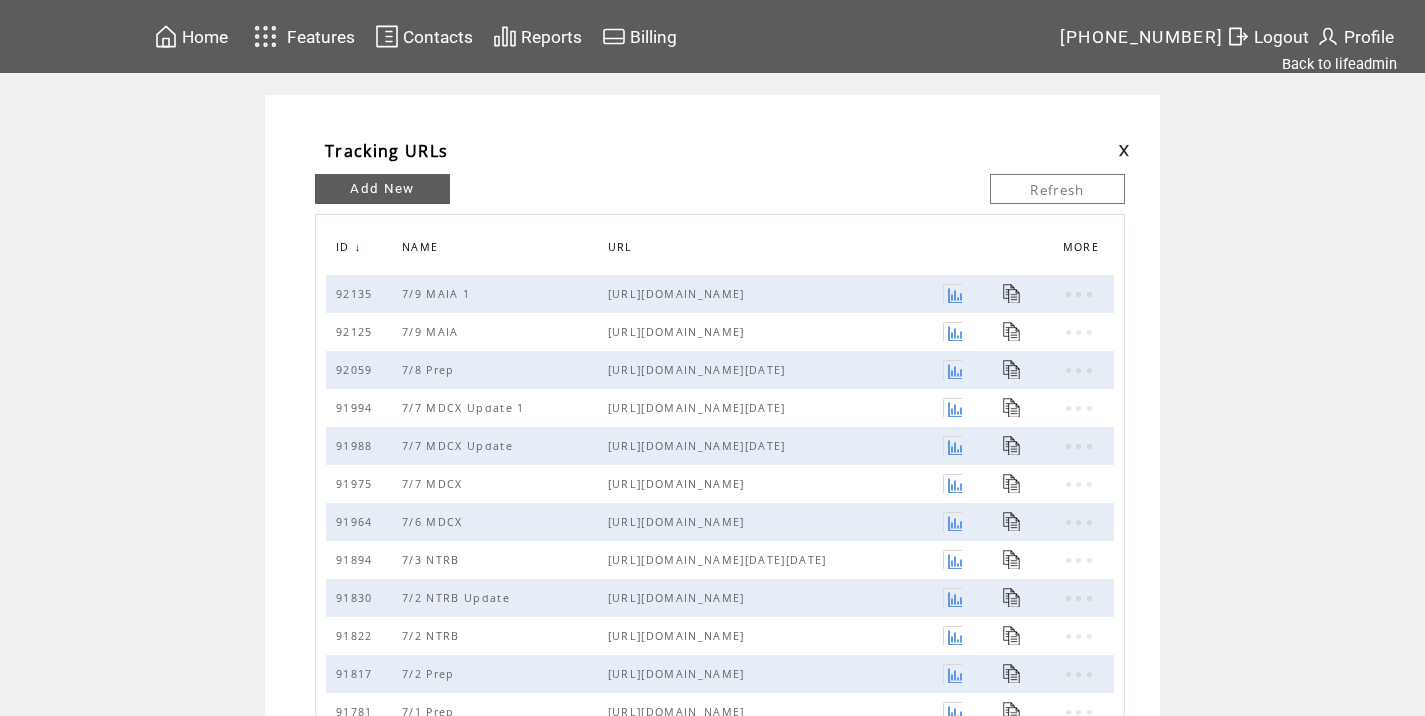 click at bounding box center [1124, 150] 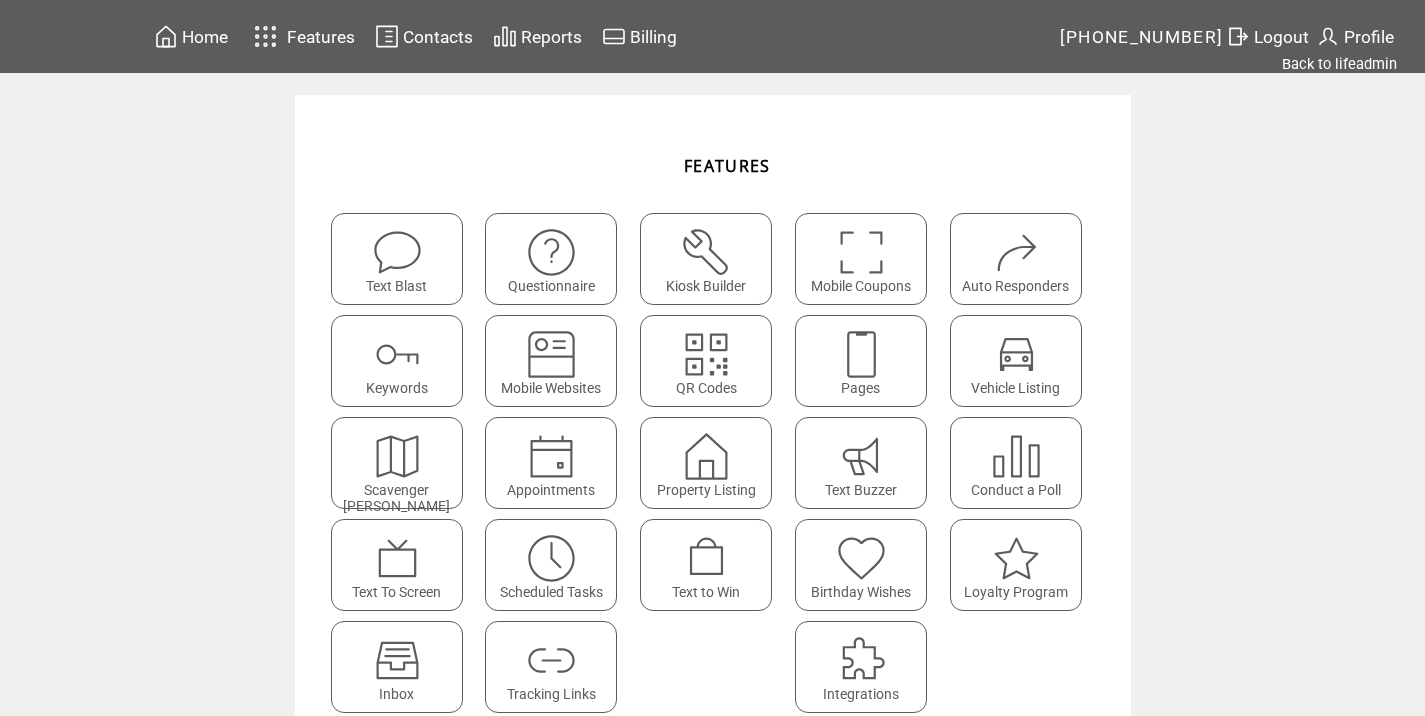 scroll, scrollTop: 0, scrollLeft: 0, axis: both 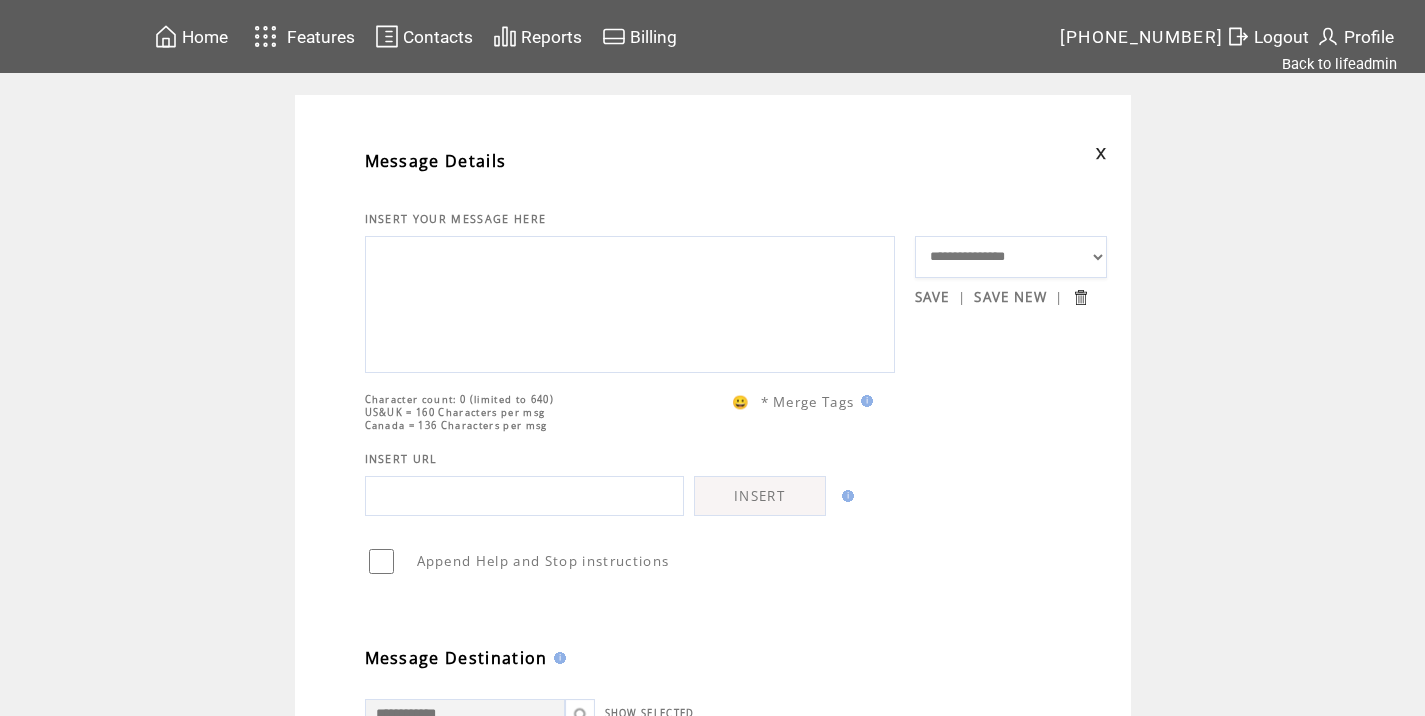 click at bounding box center (630, 302) 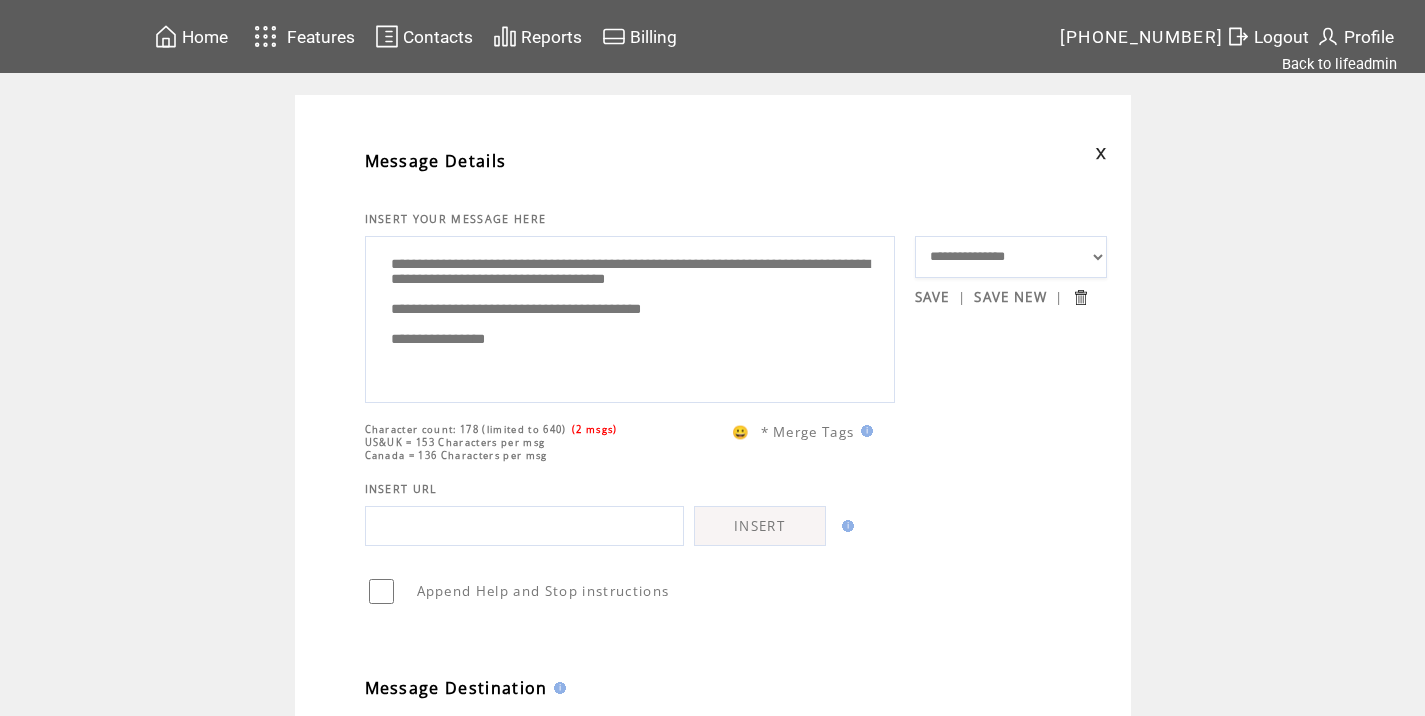 scroll, scrollTop: 20, scrollLeft: 0, axis: vertical 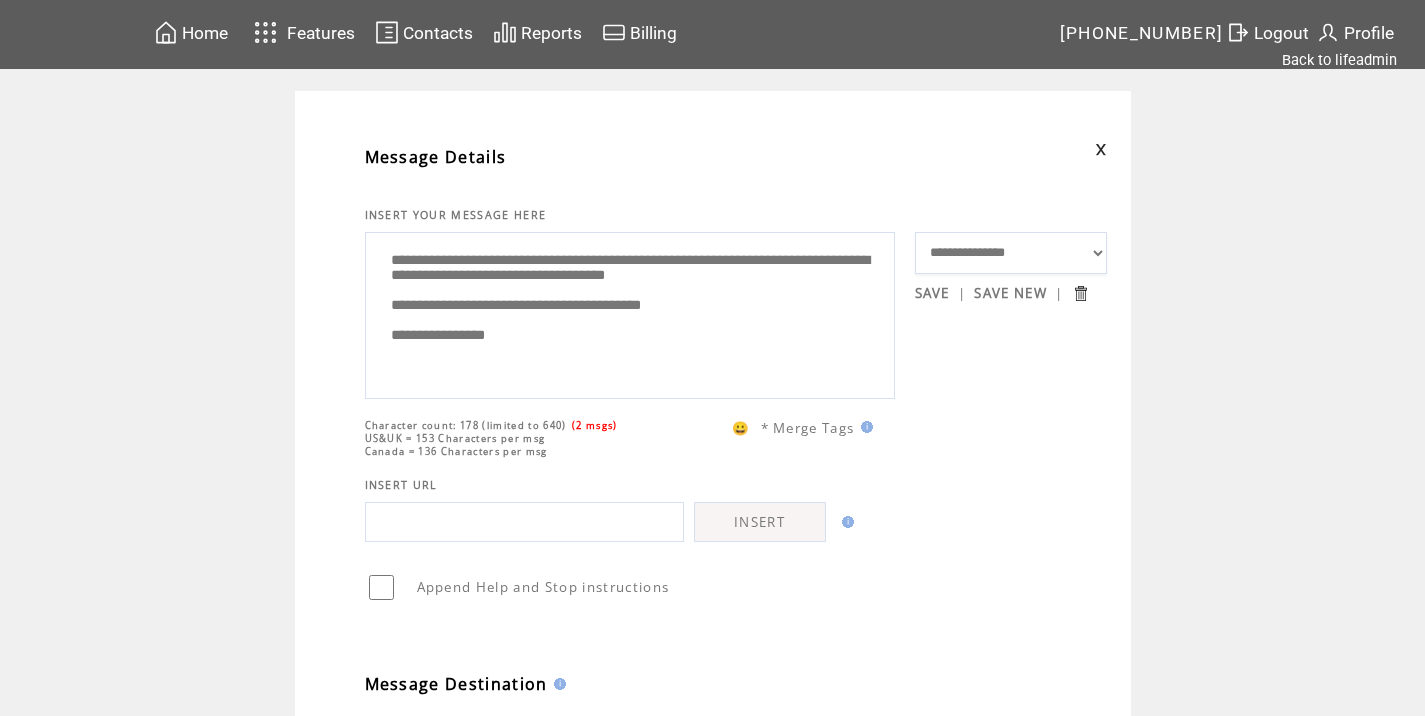 drag, startPoint x: 658, startPoint y: 267, endPoint x: 842, endPoint y: 262, distance: 184.06792 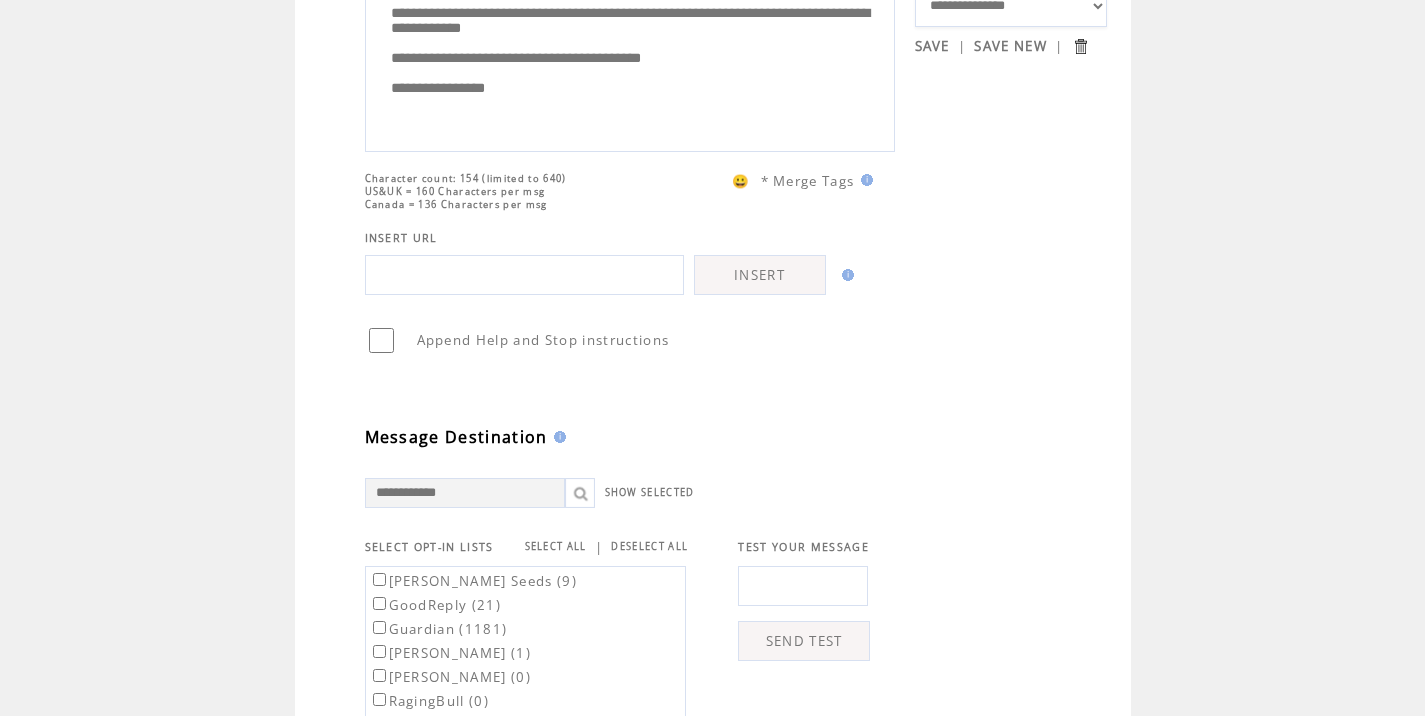 scroll, scrollTop: 254, scrollLeft: 10, axis: both 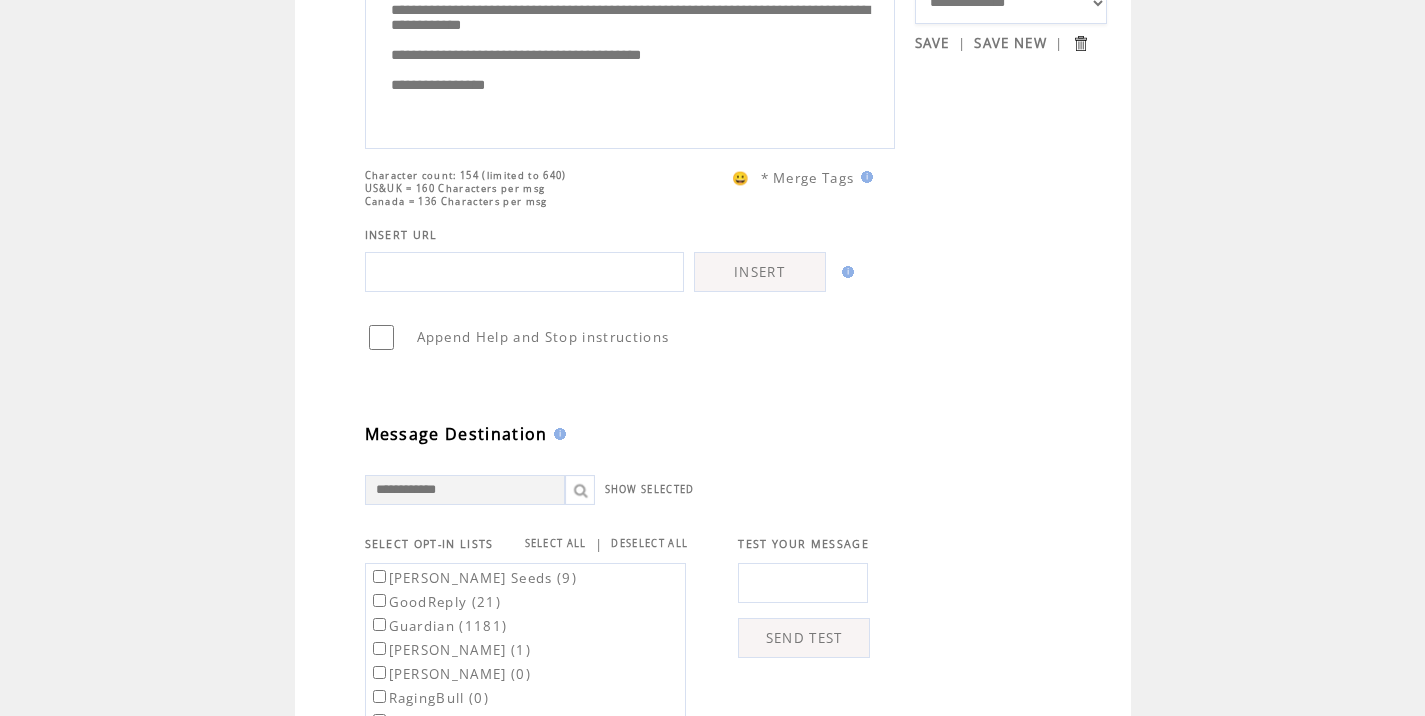 type on "**********" 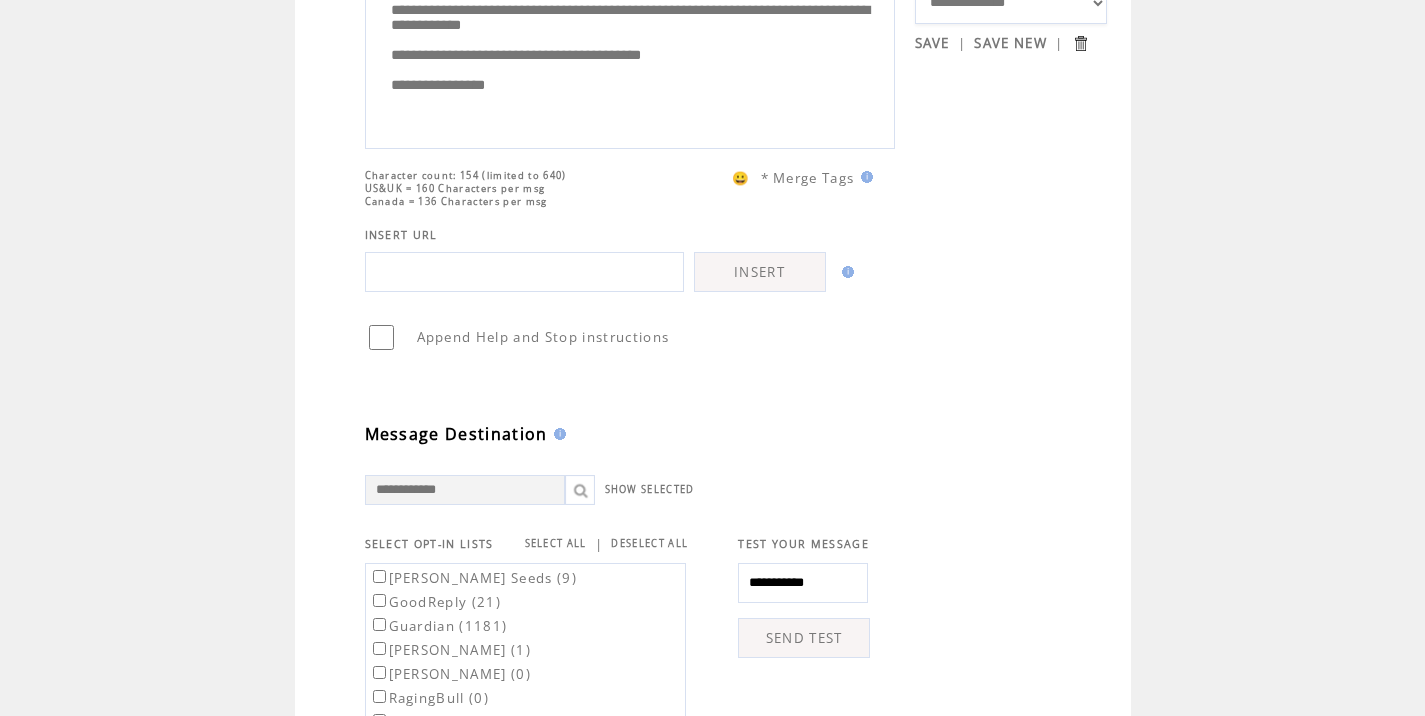 click on "SEND TEST" at bounding box center (804, 638) 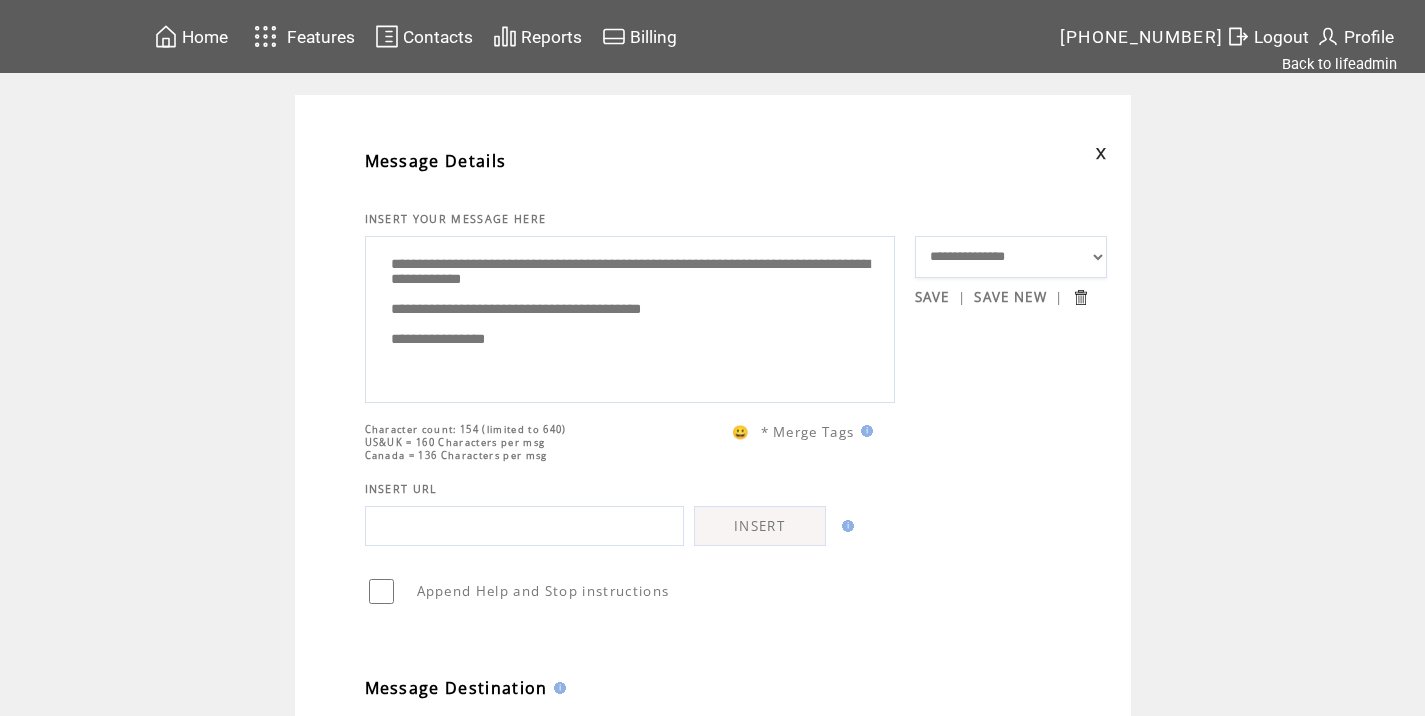 scroll, scrollTop: 774, scrollLeft: 0, axis: vertical 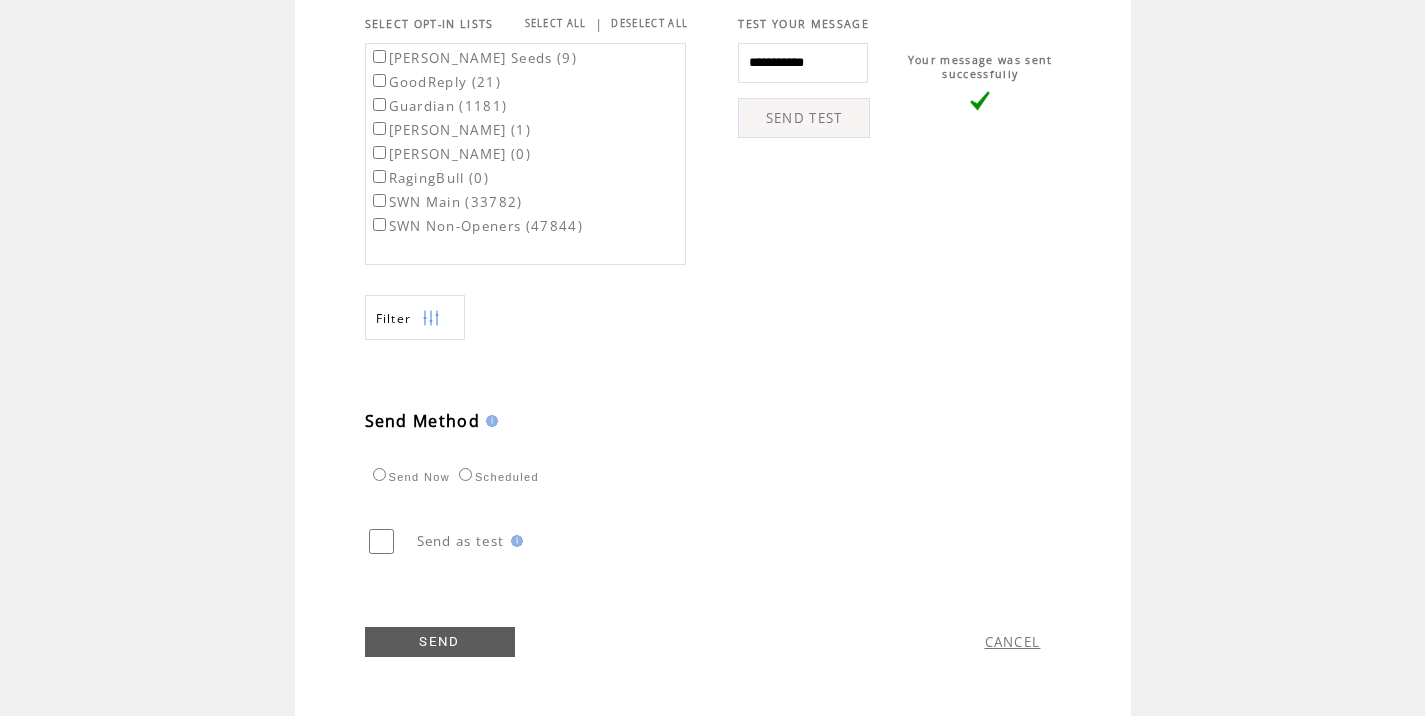 click on "SWN Main (33782)" at bounding box center (446, 202) 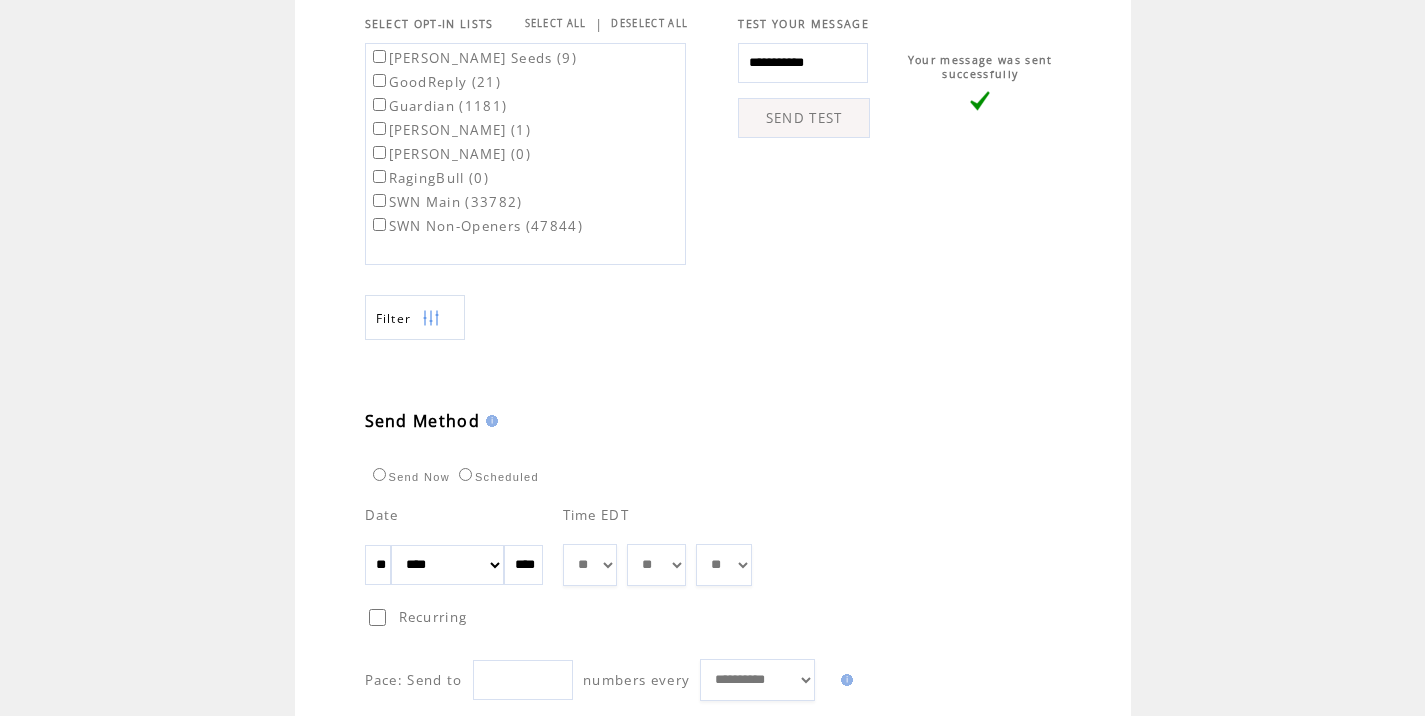 click on "** 	 ** 	 ** 	 ** 	 ** 	 ** 	 ** 	 ** 	 ** 	 ** 	 ** 	 ** 	 **" at bounding box center [590, 565] 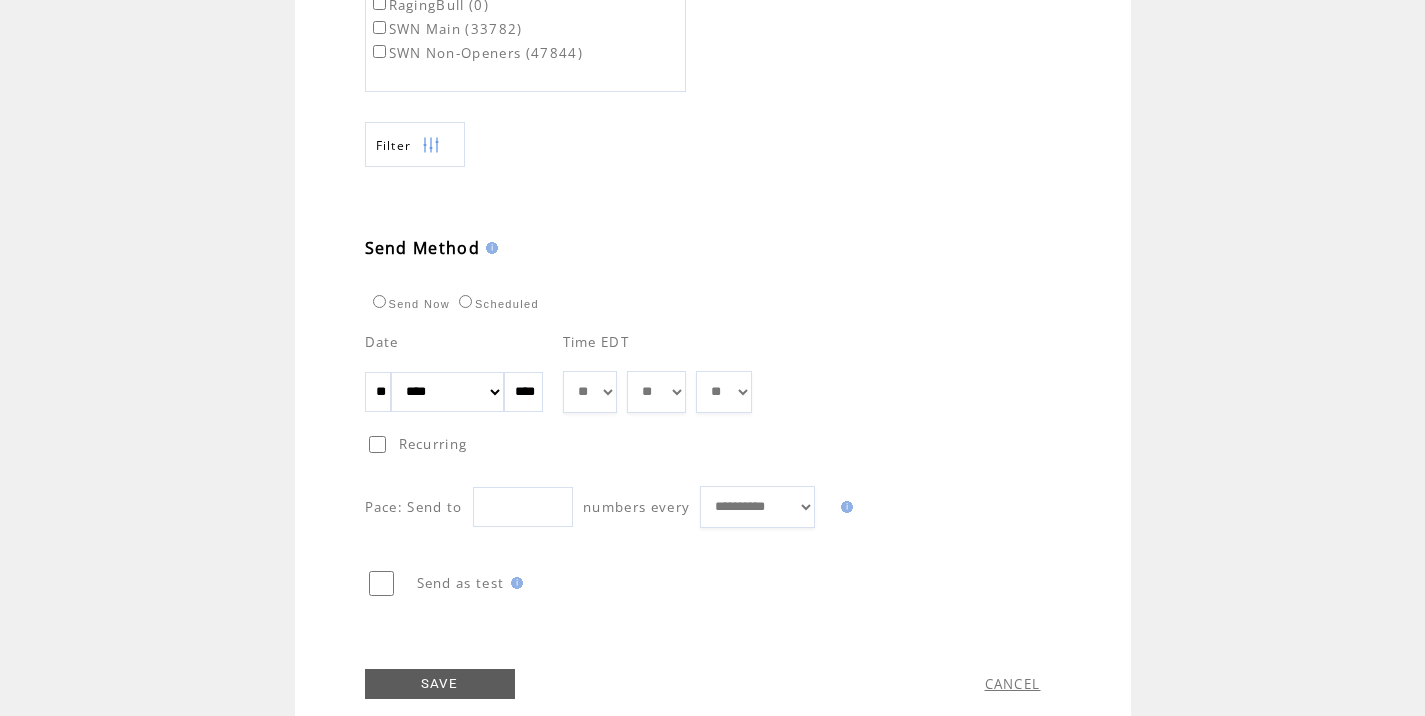 scroll, scrollTop: 989, scrollLeft: 0, axis: vertical 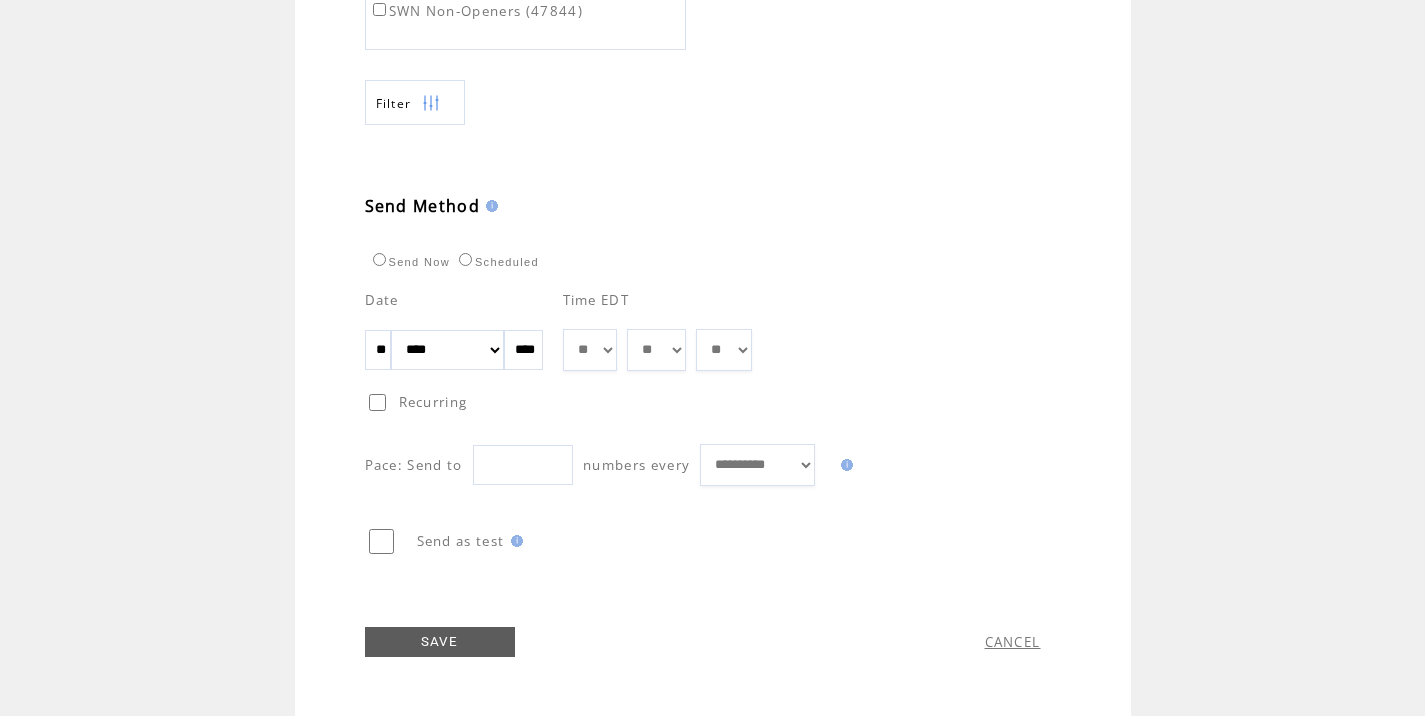 click on "SAVE" at bounding box center (440, 642) 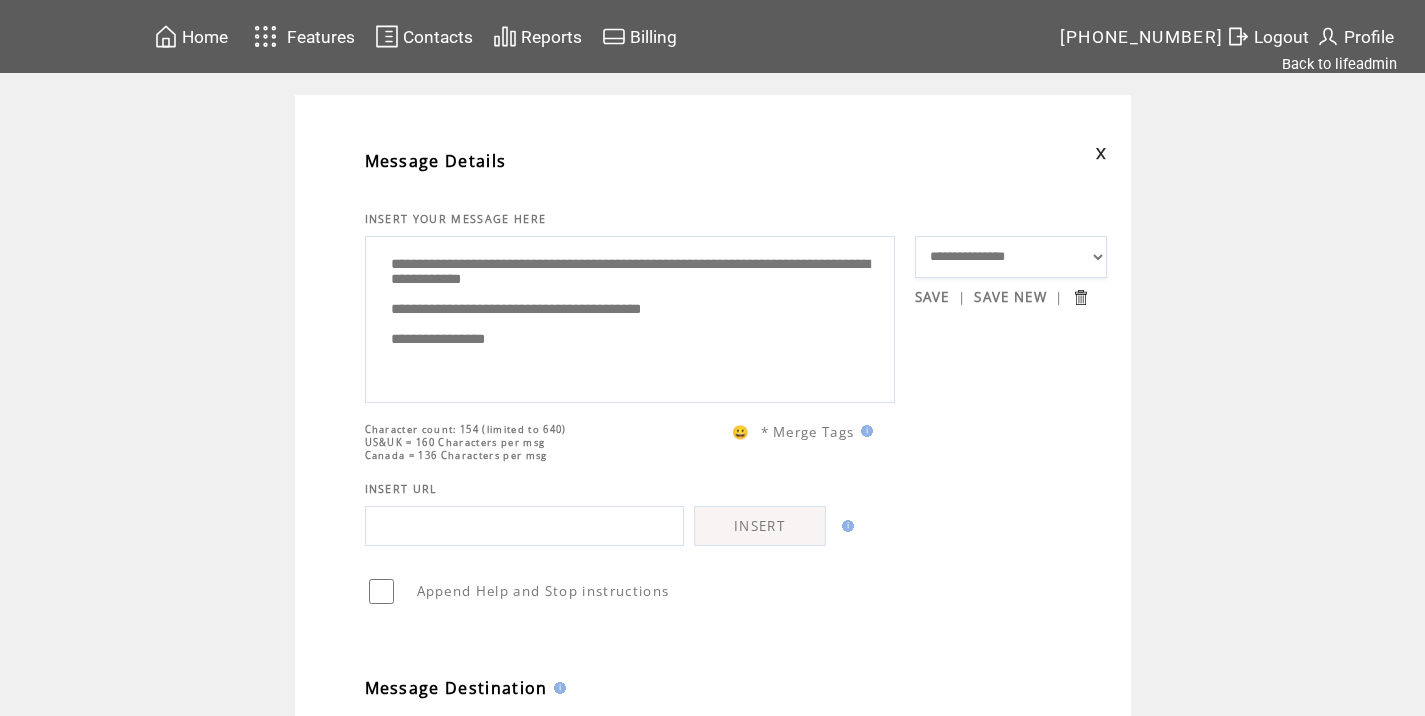 scroll, scrollTop: 1, scrollLeft: 0, axis: vertical 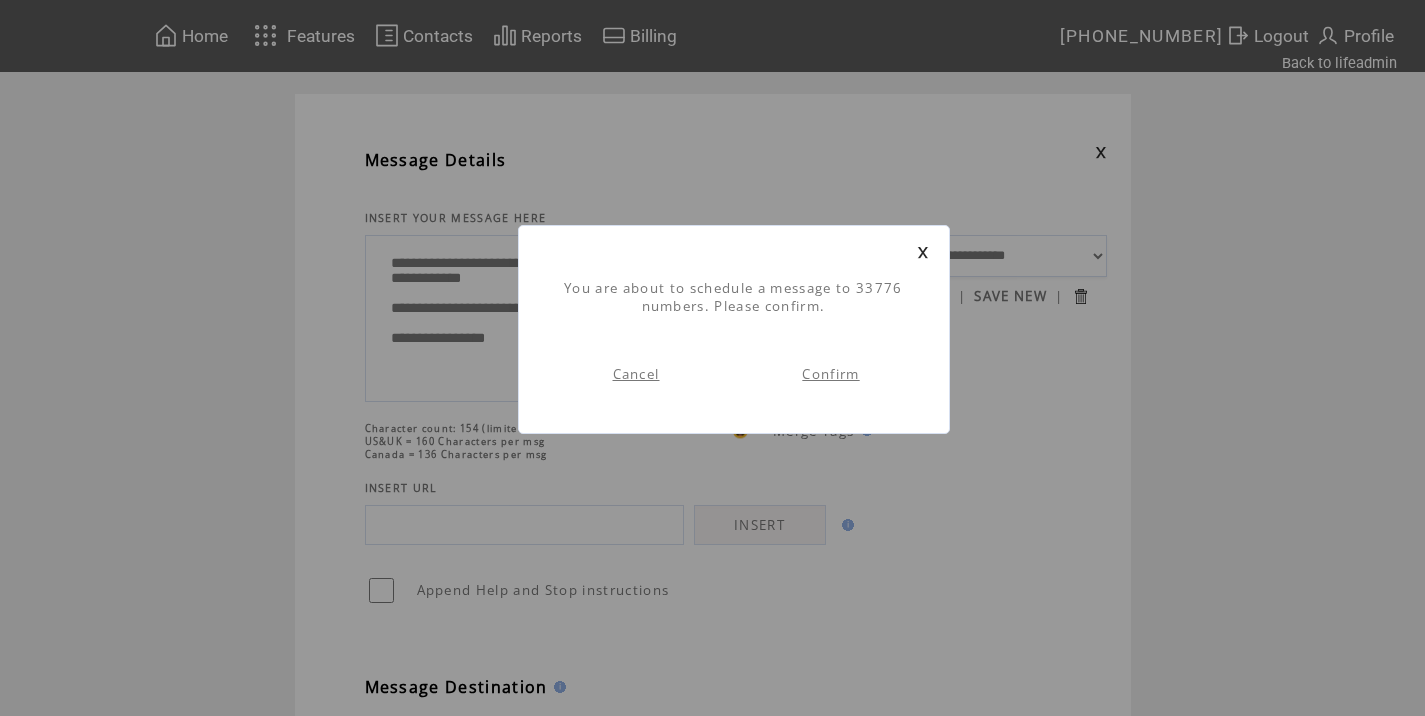 click on "Confirm" at bounding box center (830, 374) 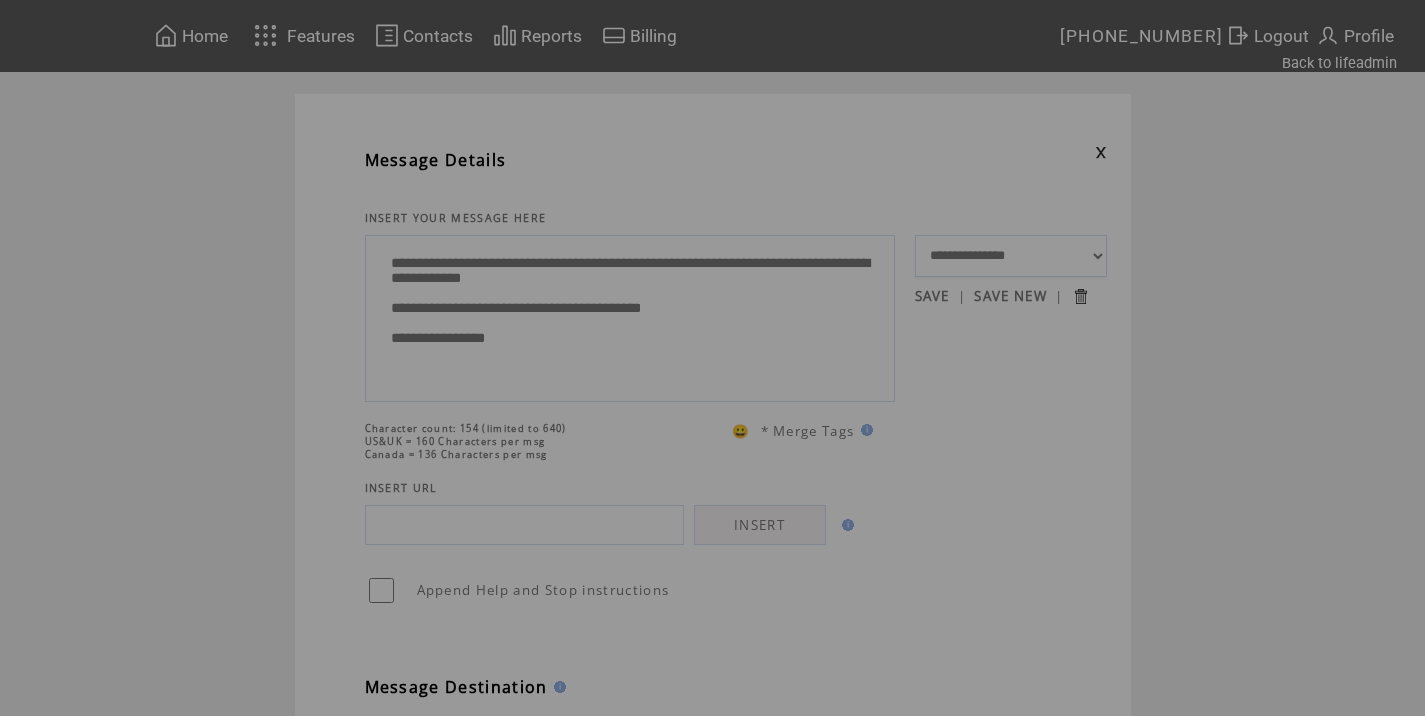 scroll, scrollTop: 0, scrollLeft: 0, axis: both 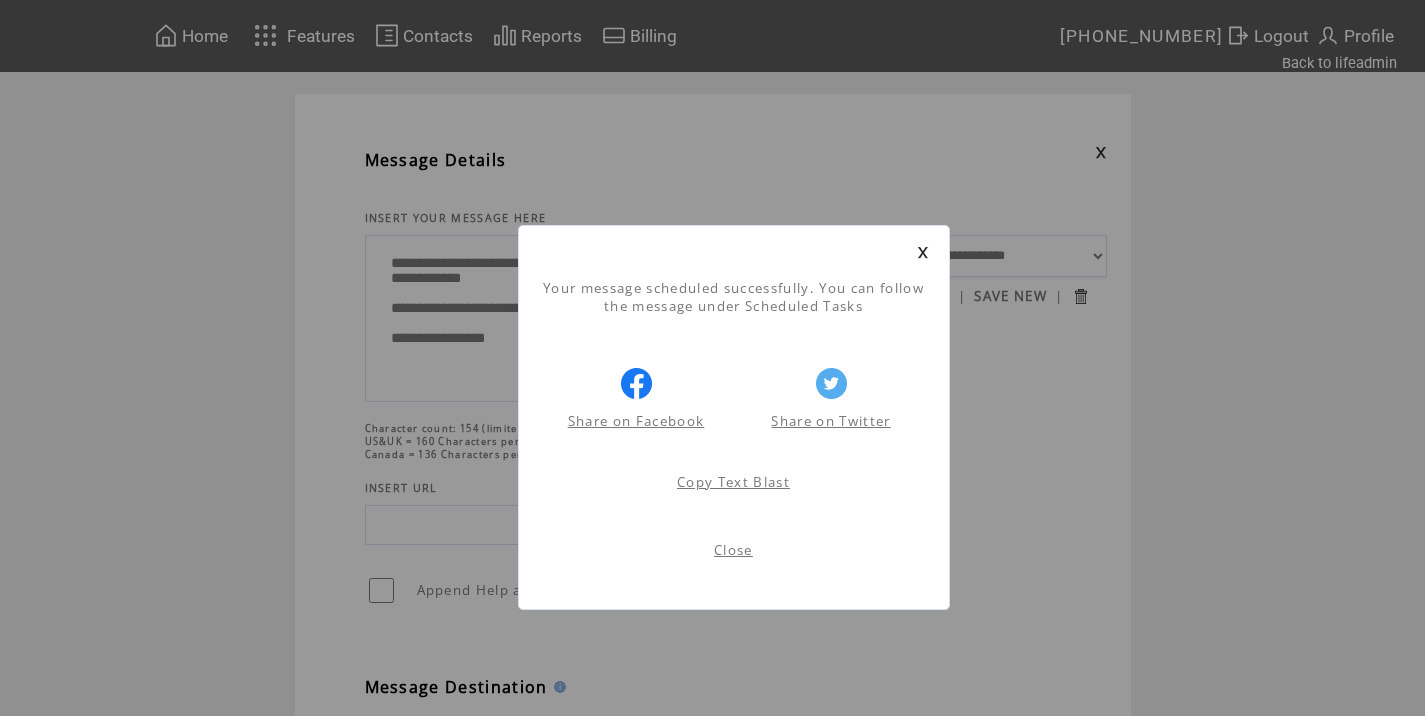 click on "Close" at bounding box center (733, 550) 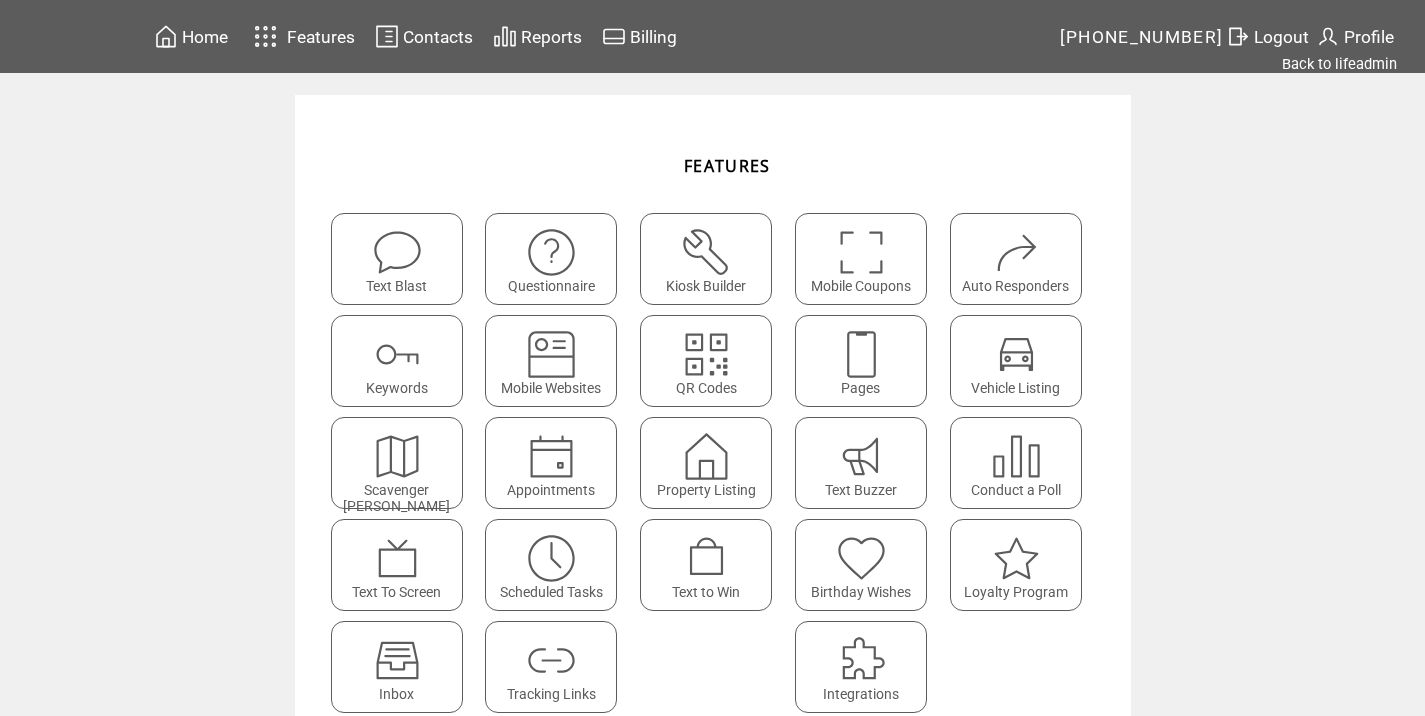 scroll, scrollTop: 0, scrollLeft: 0, axis: both 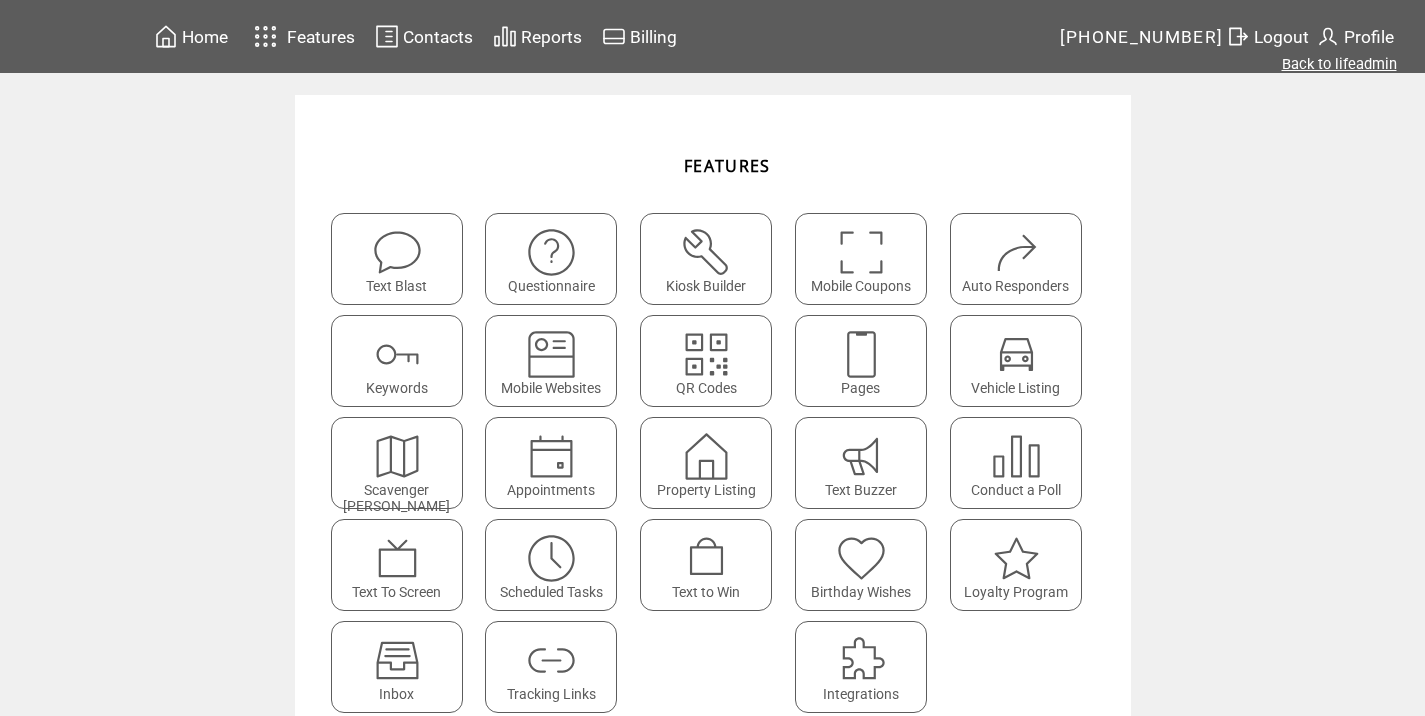 click on "Back to lifeadmin" at bounding box center [1339, 64] 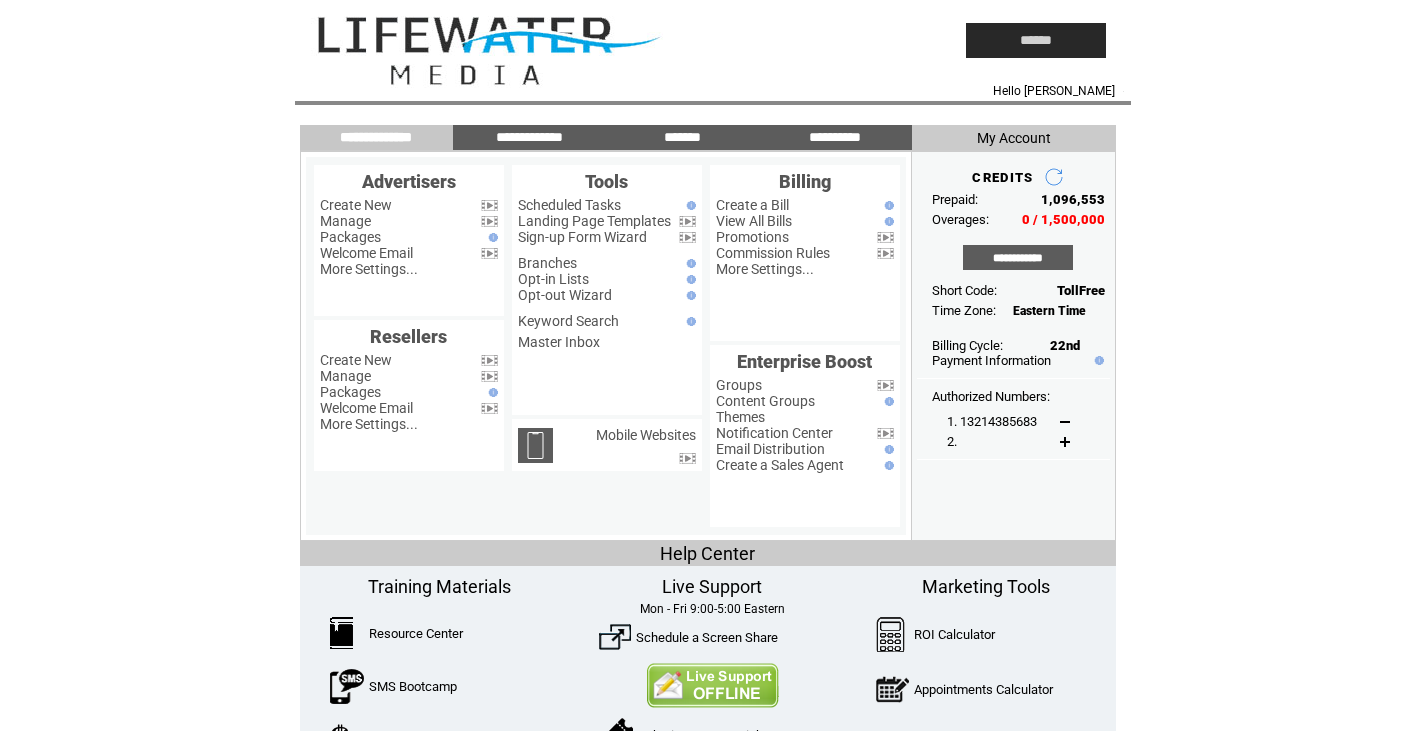 scroll, scrollTop: 0, scrollLeft: 0, axis: both 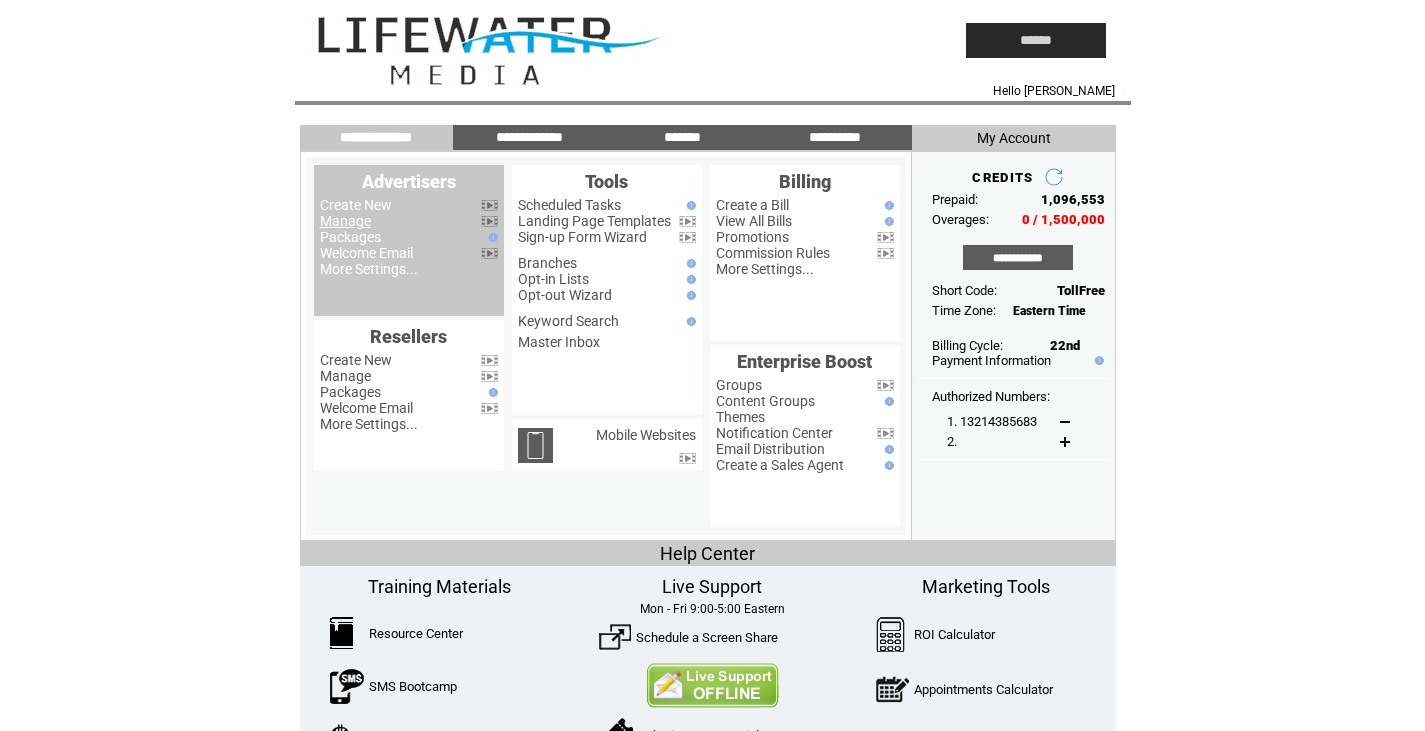 click on "Manage" at bounding box center (345, 221) 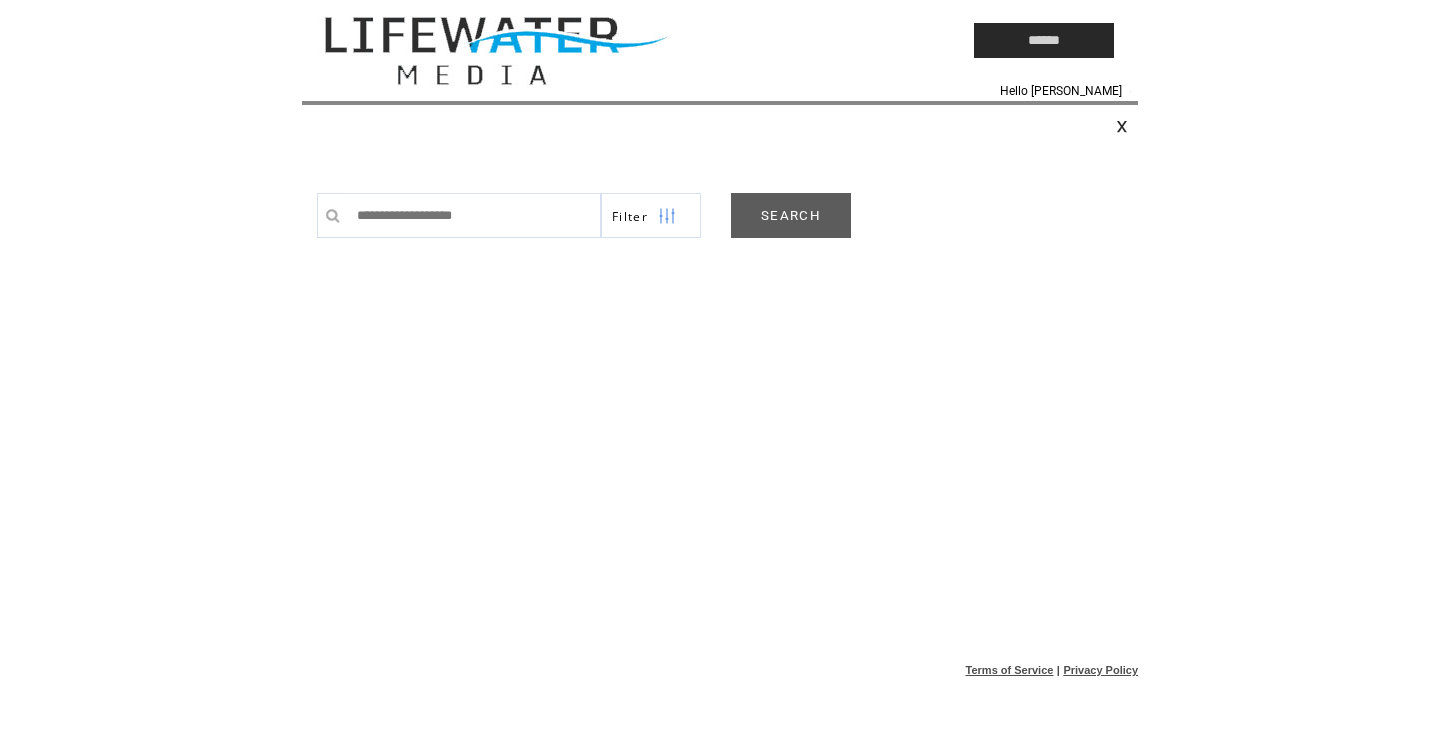 scroll, scrollTop: 0, scrollLeft: 0, axis: both 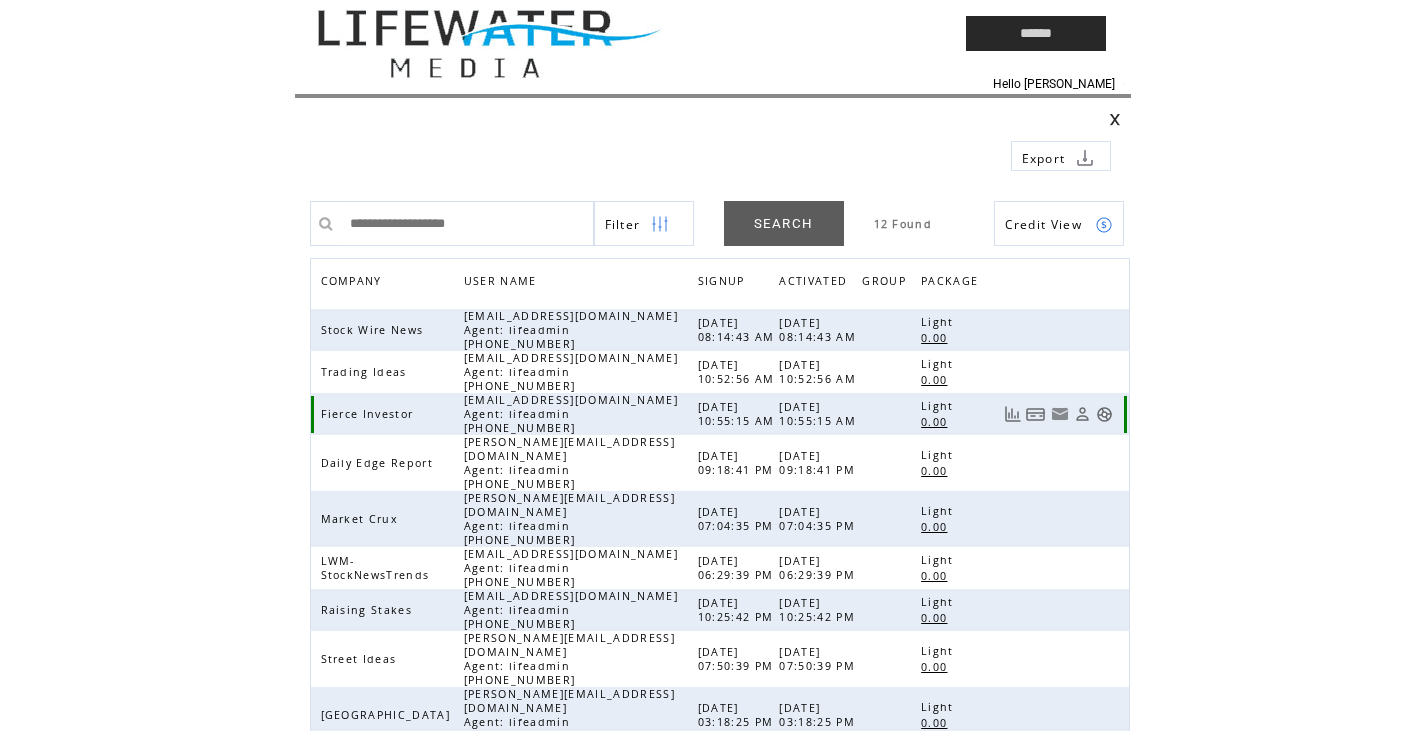 click at bounding box center (1104, 414) 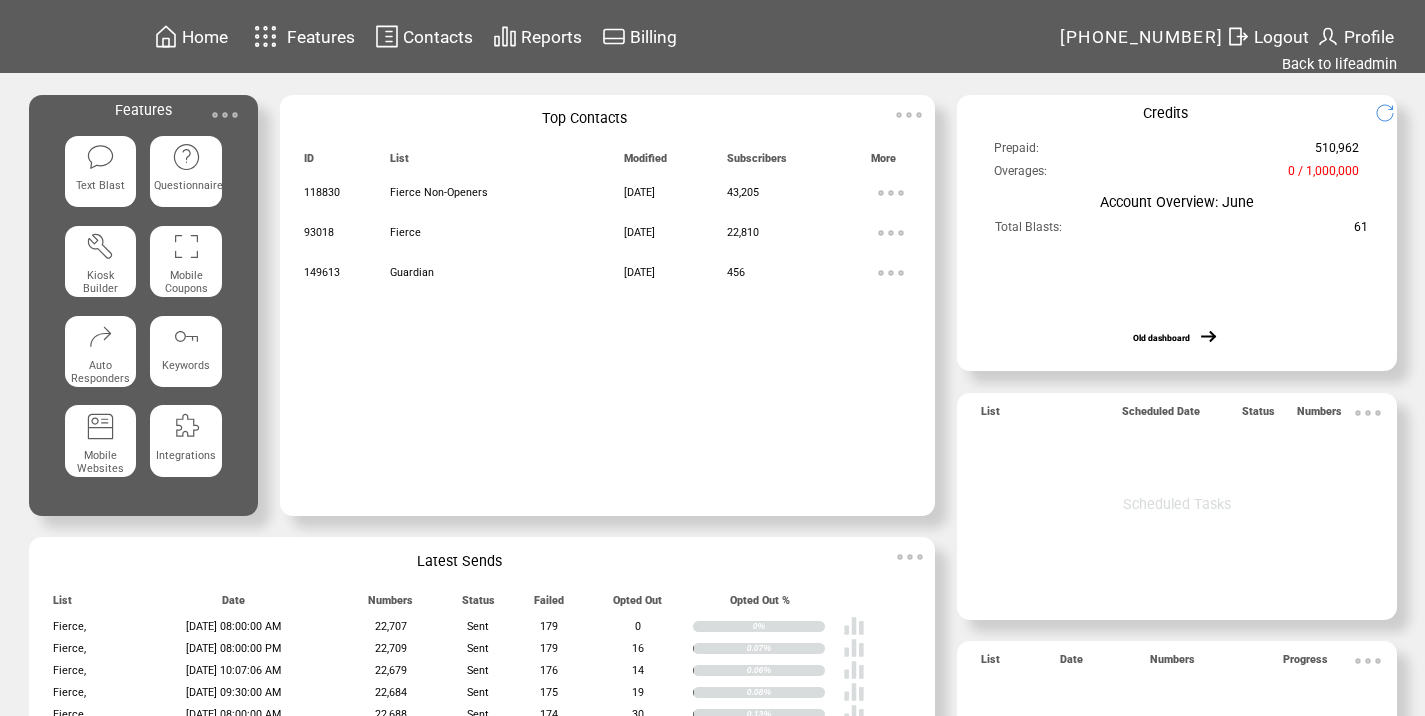 scroll, scrollTop: 0, scrollLeft: 0, axis: both 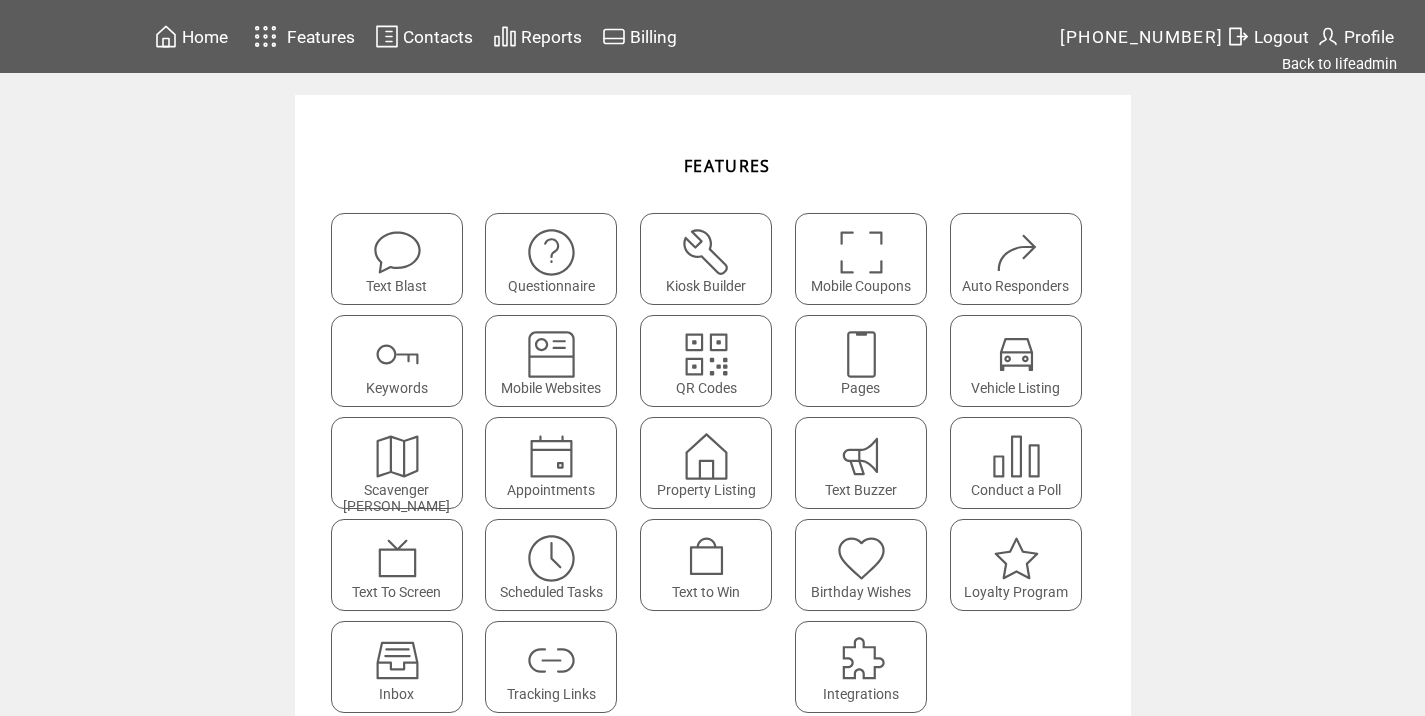 click at bounding box center (551, 660) 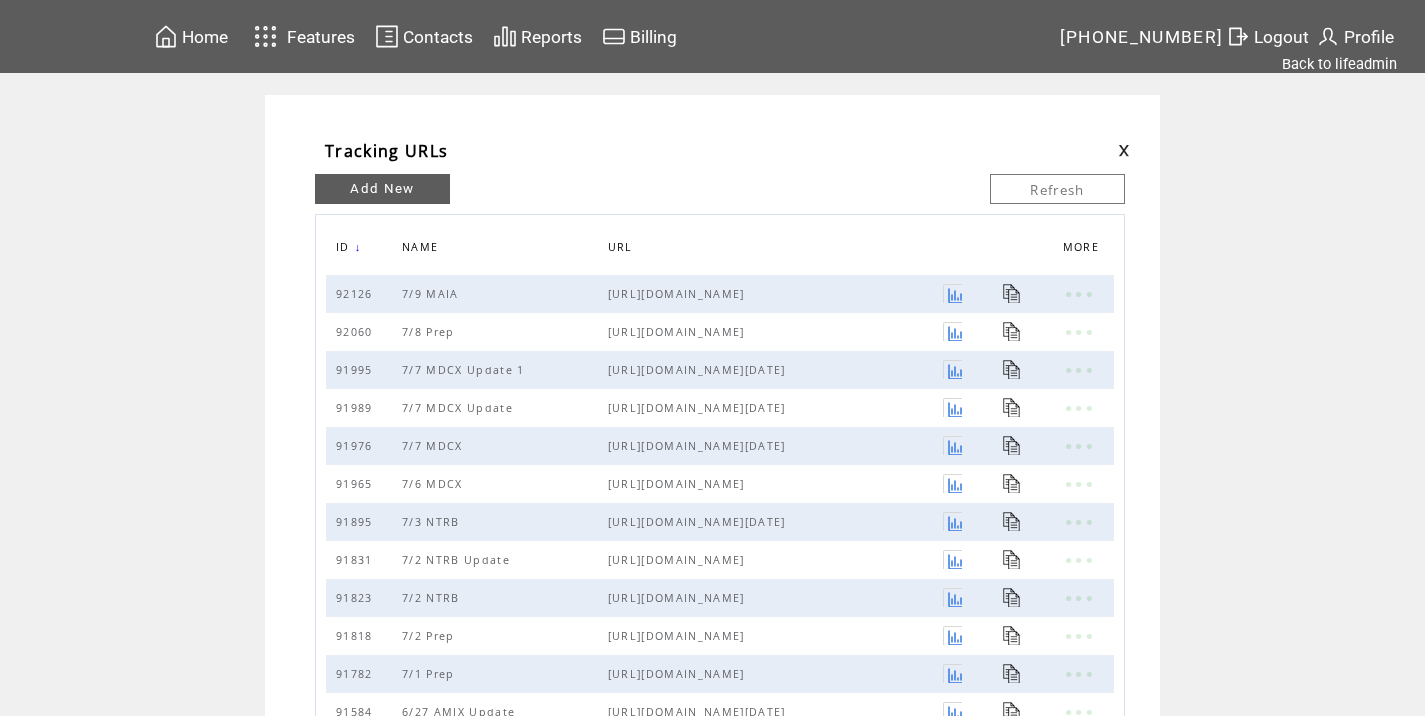 scroll, scrollTop: 0, scrollLeft: 0, axis: both 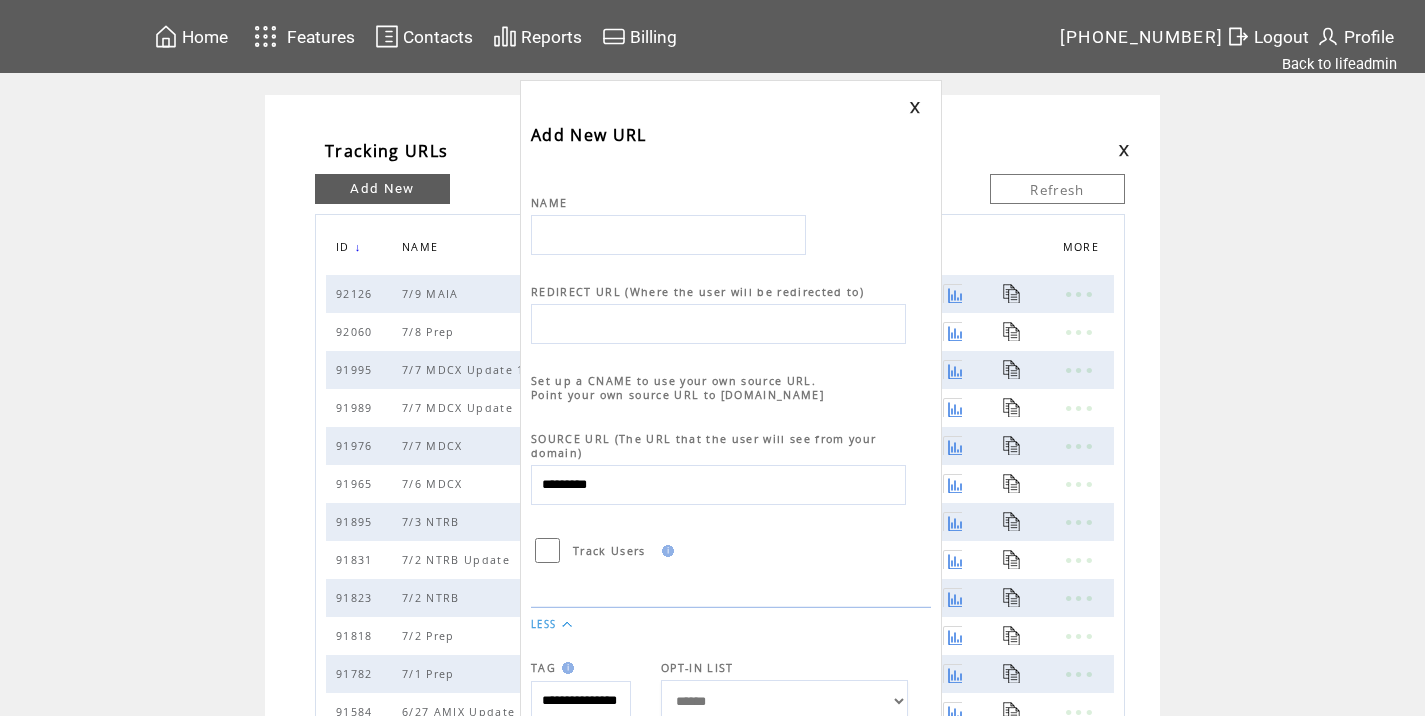 click at bounding box center (668, 235) 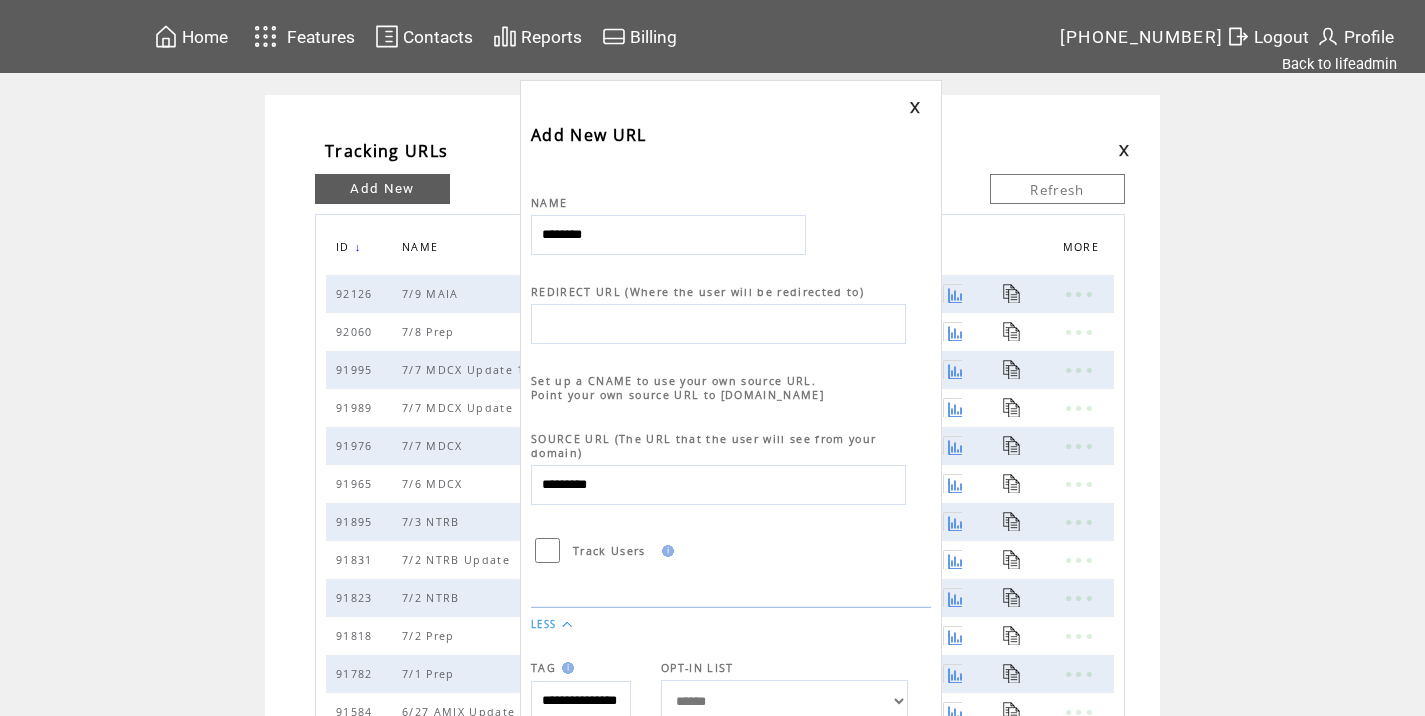 type on "**********" 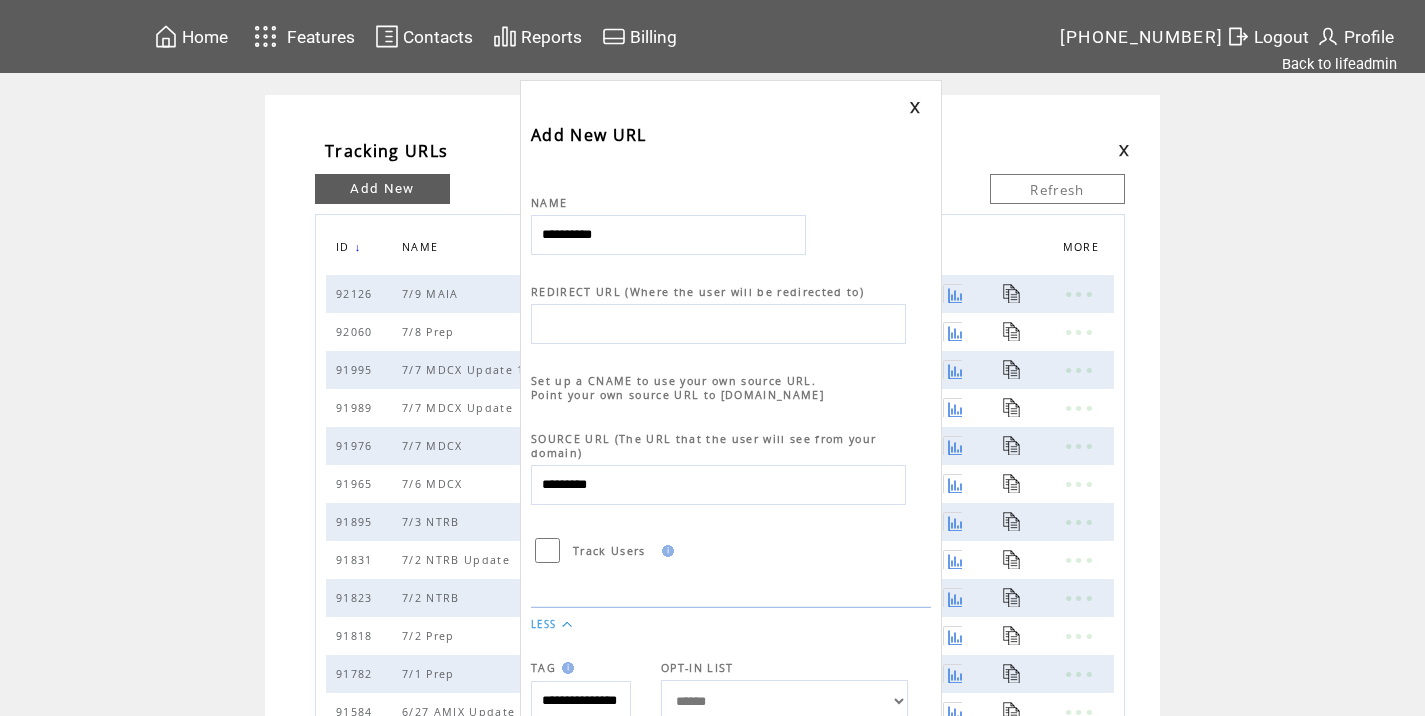 click at bounding box center [718, 324] 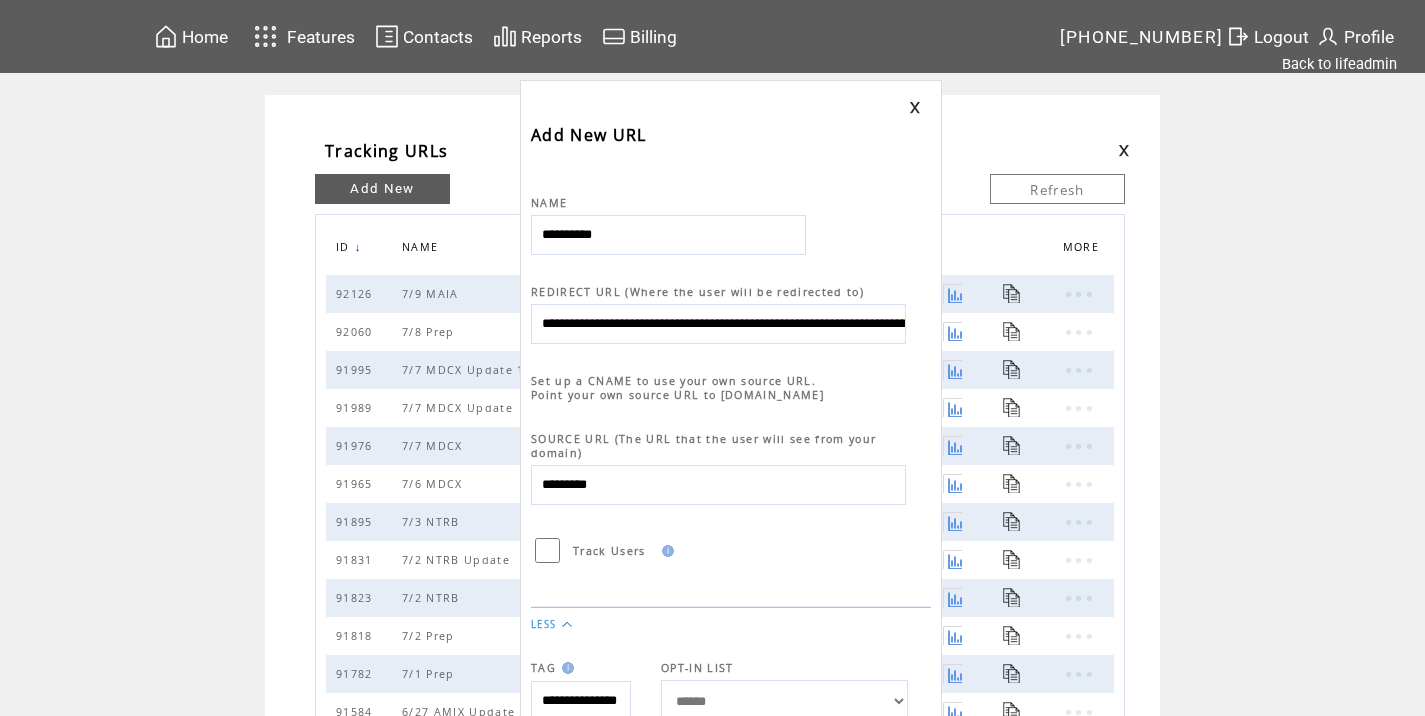 scroll, scrollTop: 0, scrollLeft: 955, axis: horizontal 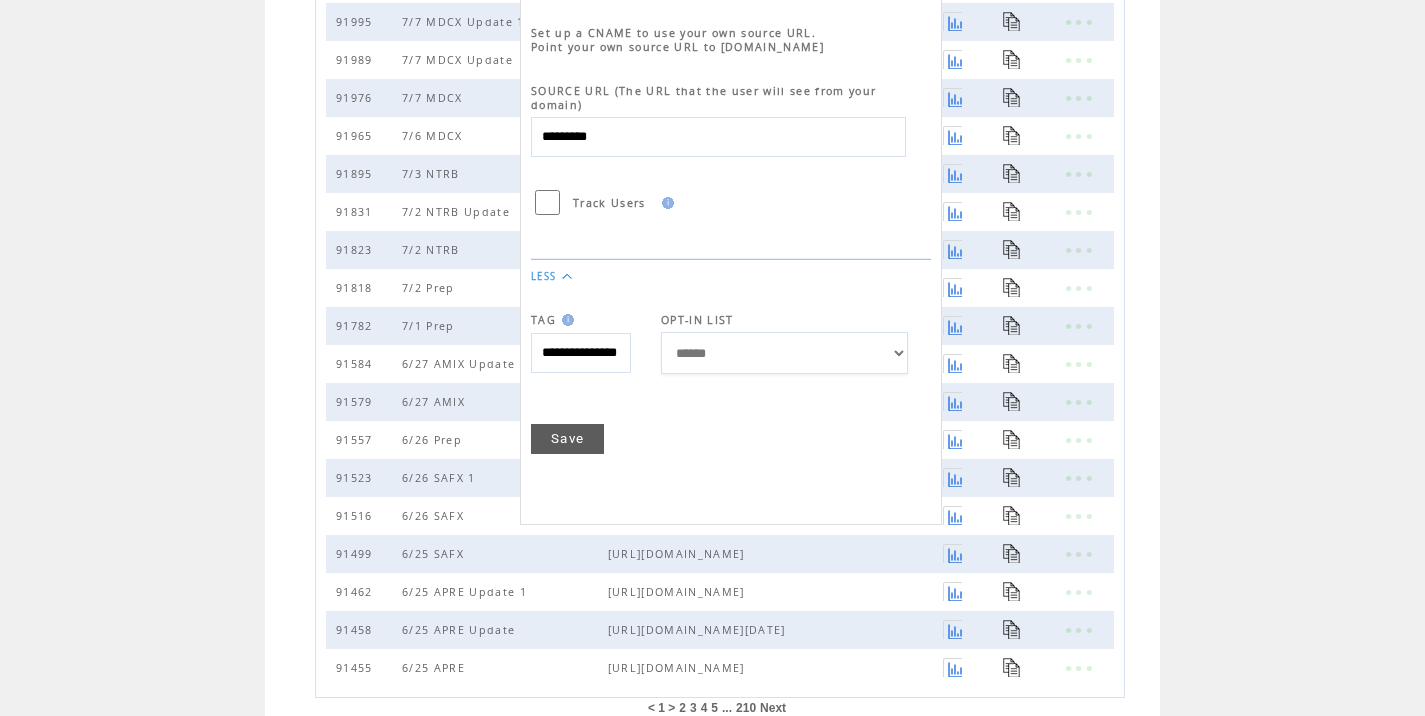 type on "**********" 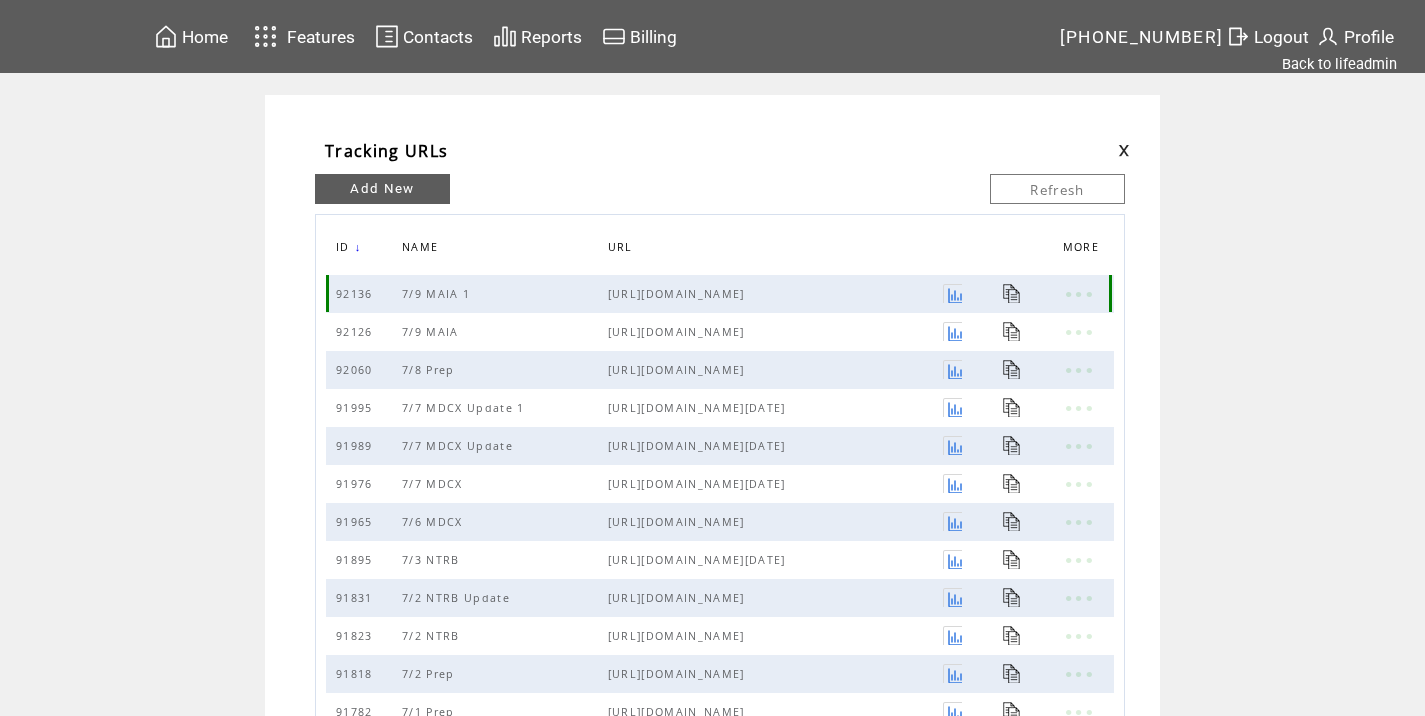 click at bounding box center (1012, 293) 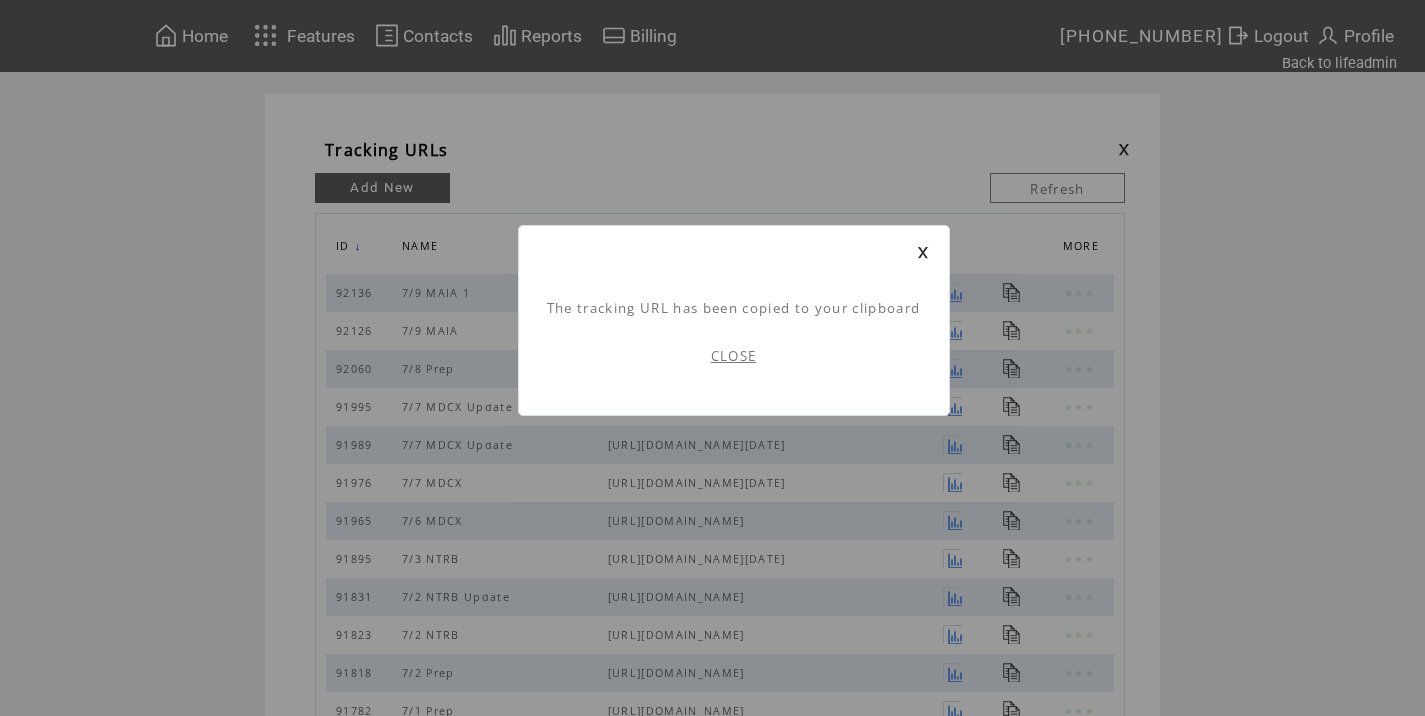 click on "CLOSE" at bounding box center (734, 356) 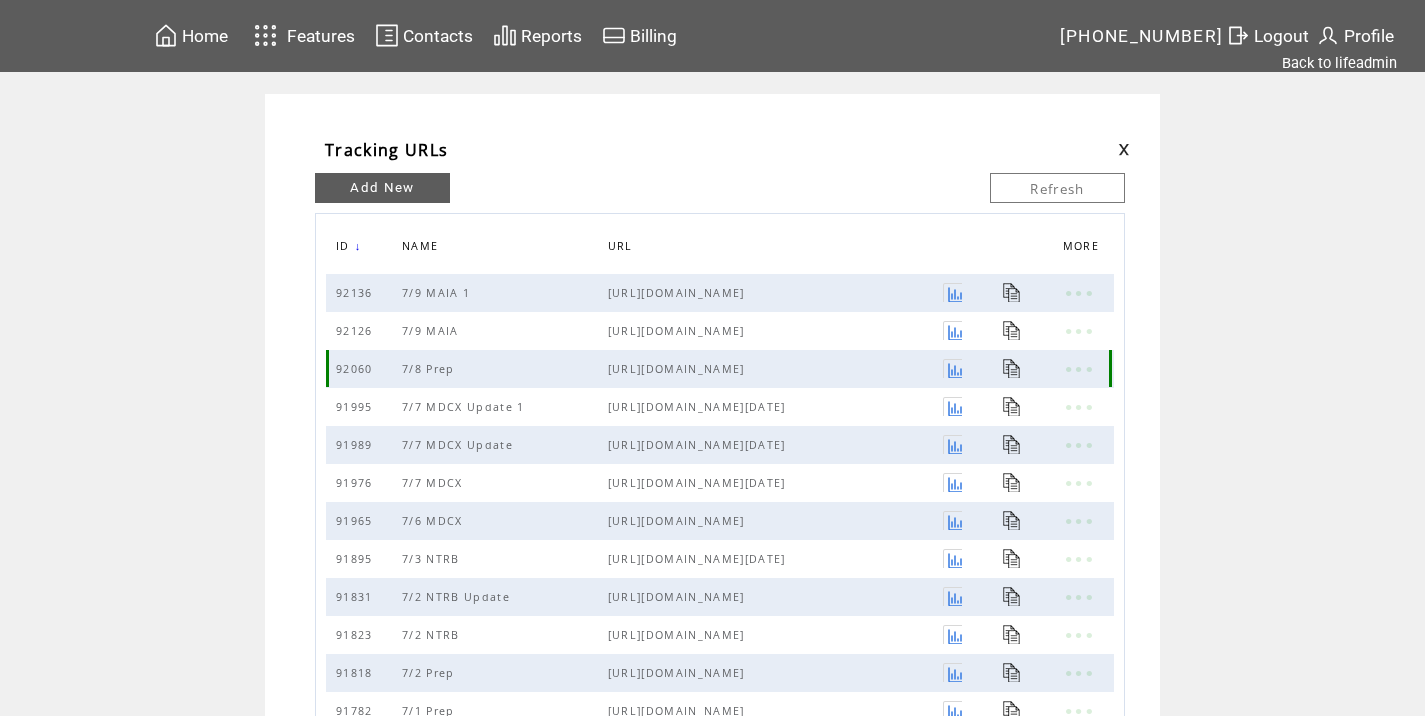 scroll, scrollTop: 0, scrollLeft: 0, axis: both 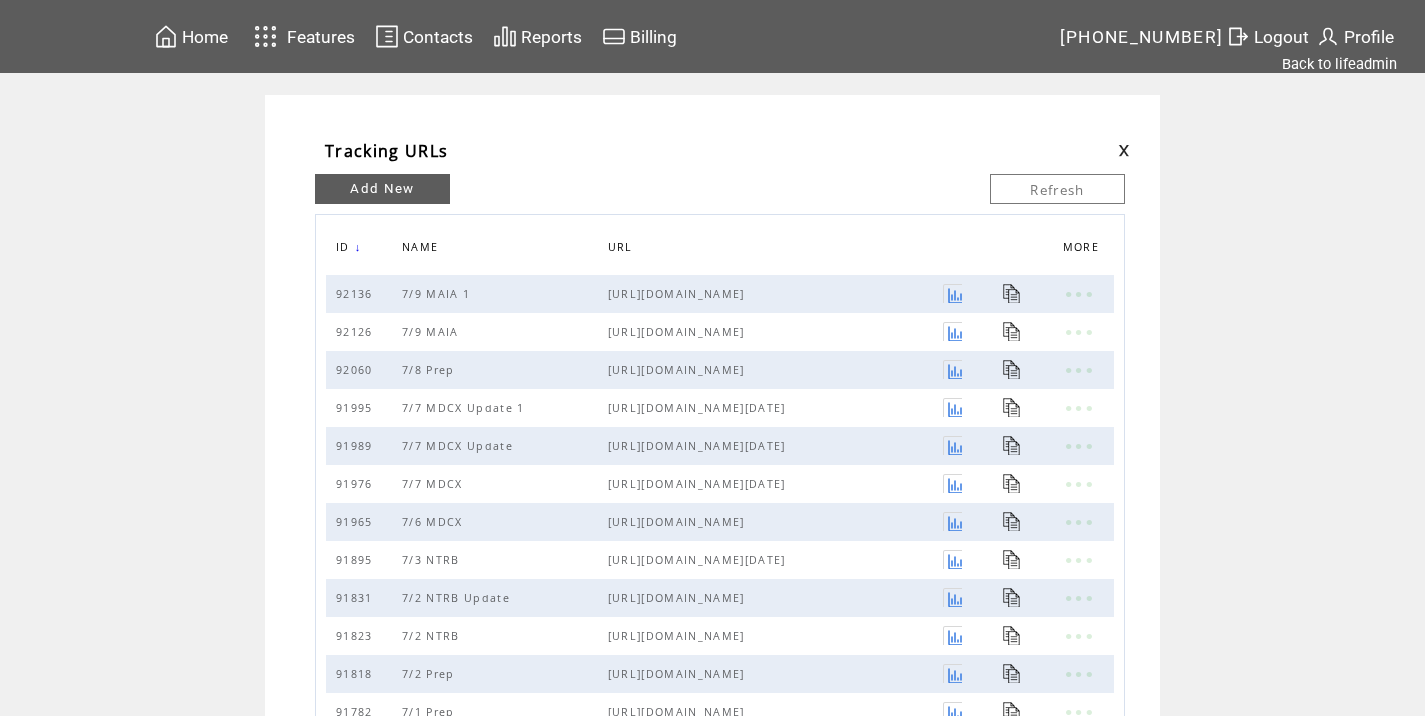 click at bounding box center [1124, 150] 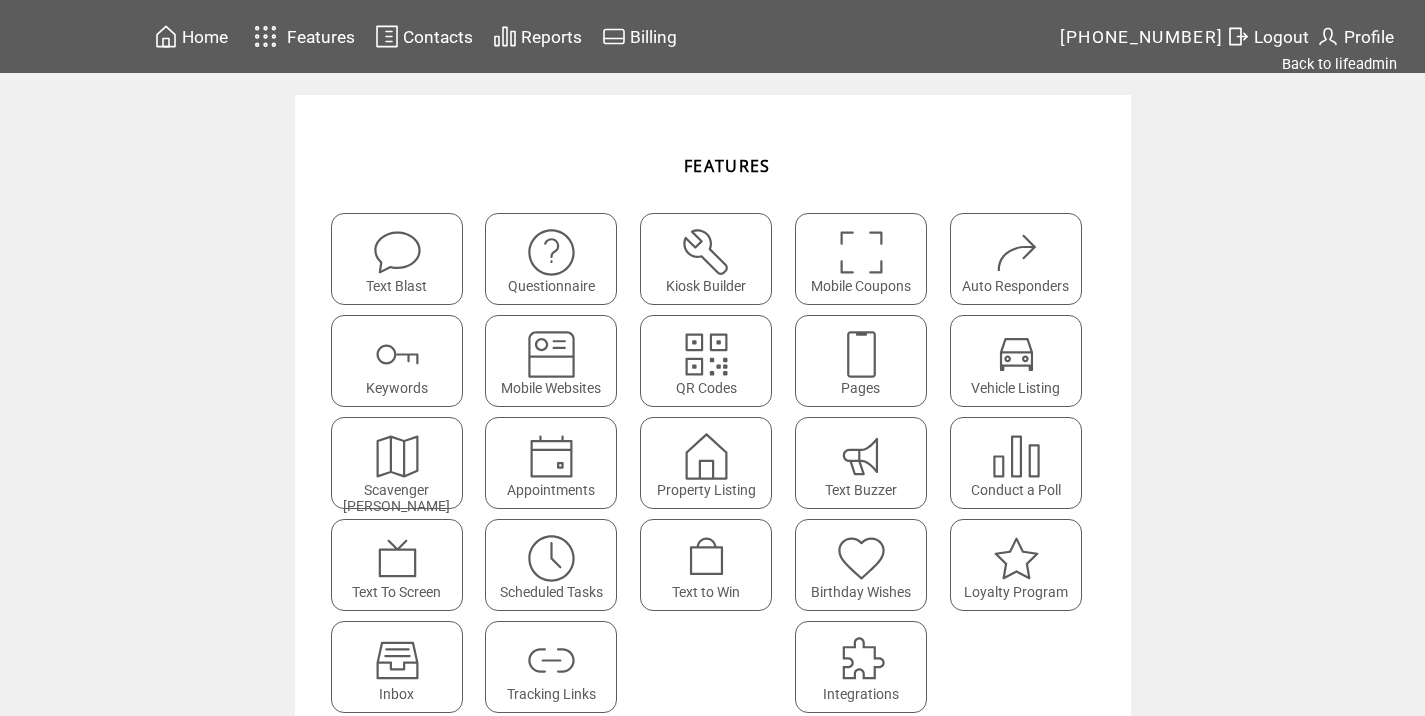 scroll, scrollTop: 0, scrollLeft: 0, axis: both 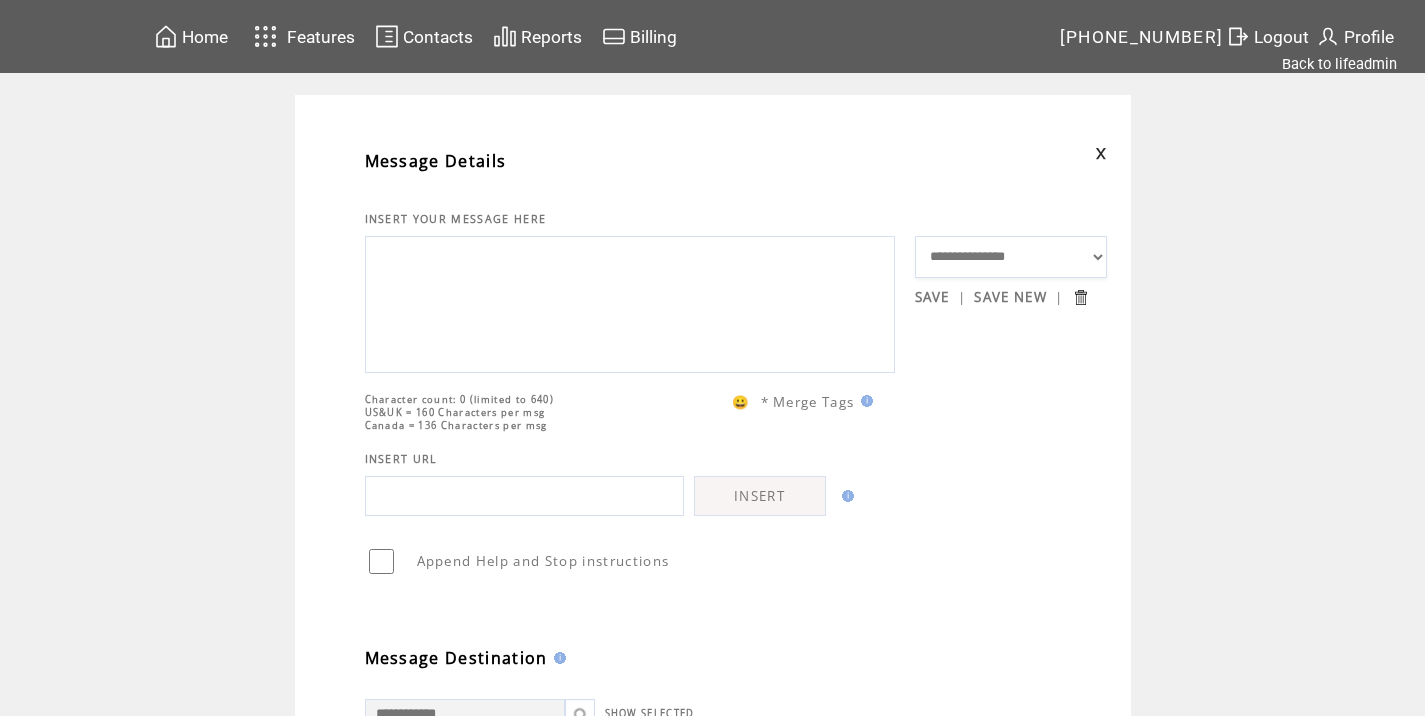 click at bounding box center (630, 302) 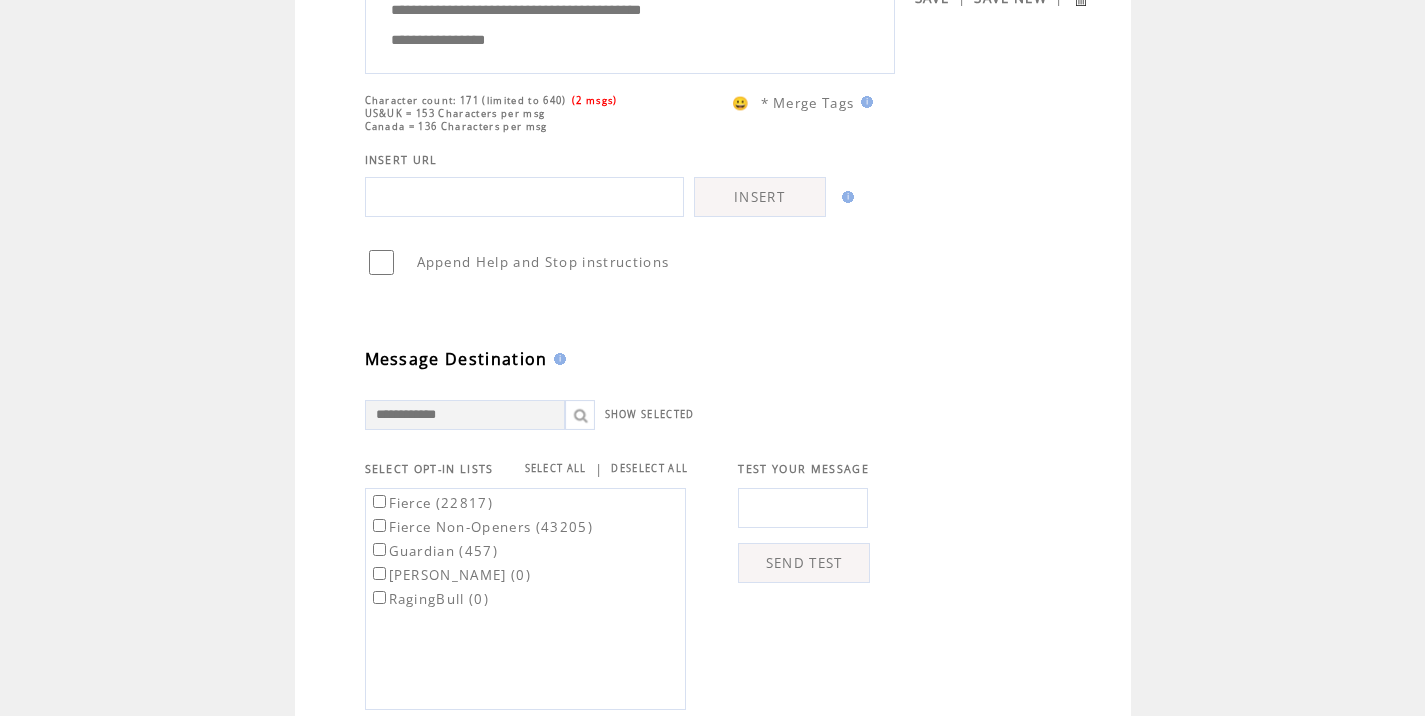 scroll, scrollTop: 298, scrollLeft: 0, axis: vertical 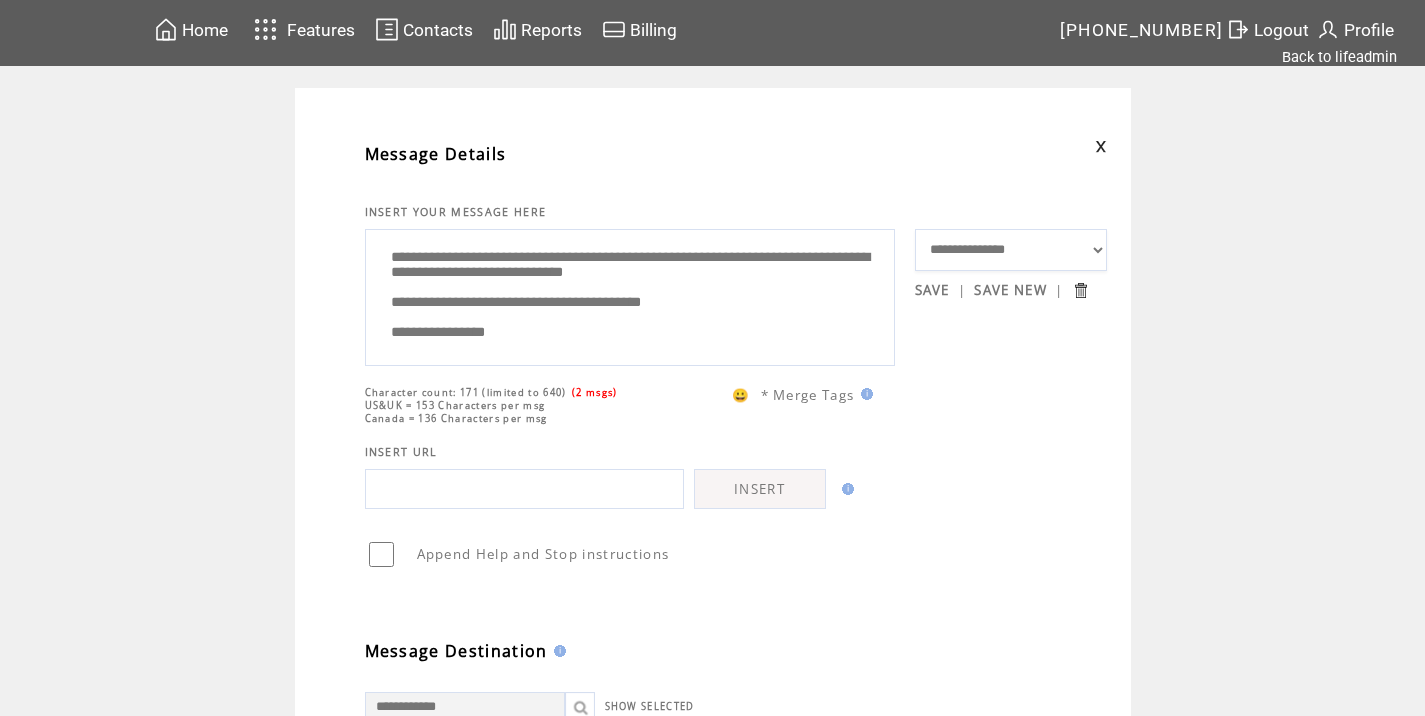 drag, startPoint x: 757, startPoint y: 275, endPoint x: 854, endPoint y: 281, distance: 97.18539 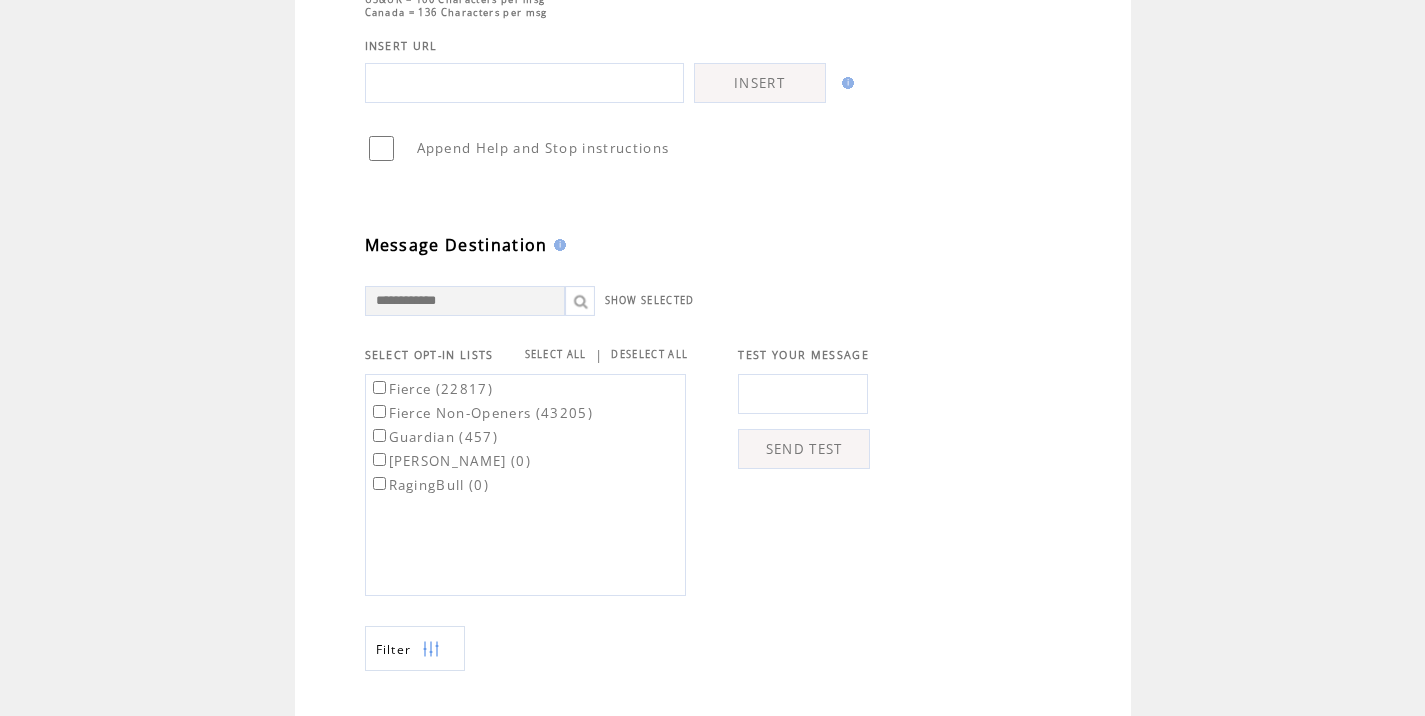 scroll, scrollTop: 443, scrollLeft: 0, axis: vertical 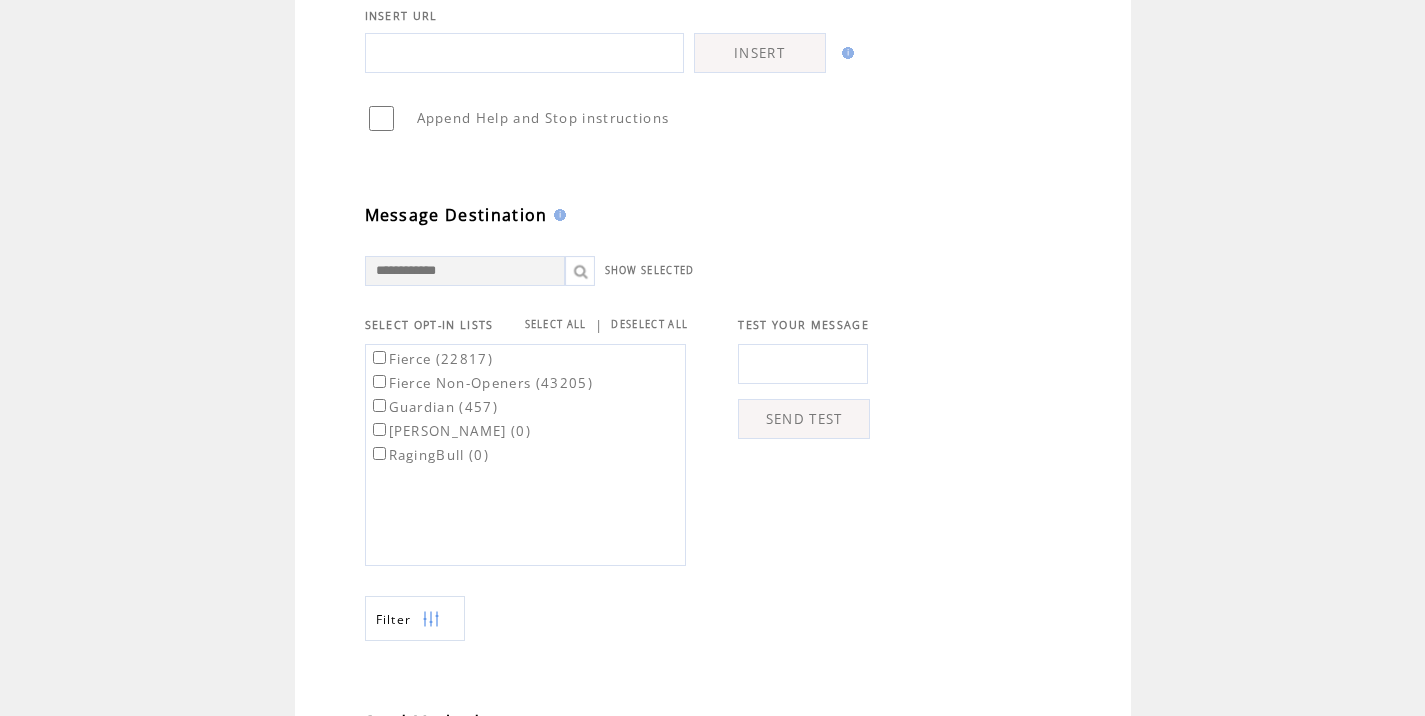 type on "**********" 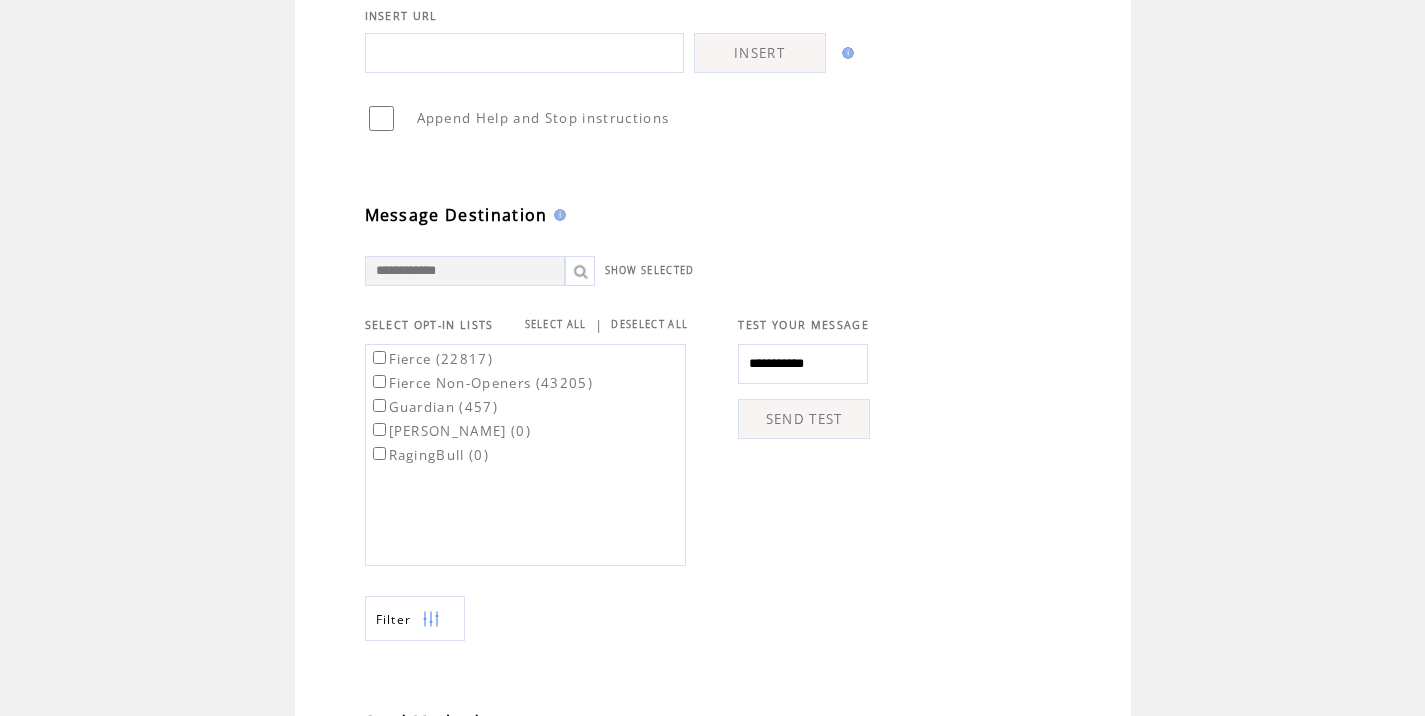 click on "SEND TEST" at bounding box center [804, 419] 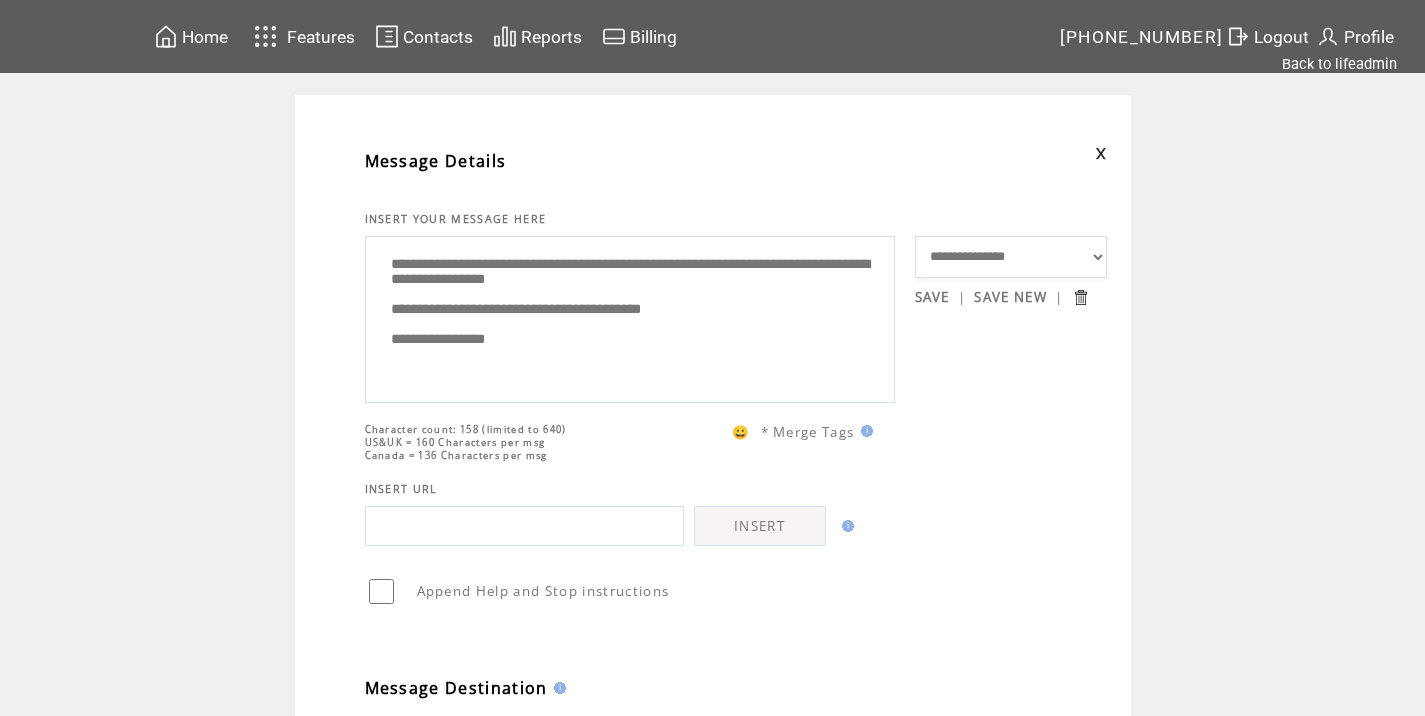 scroll, scrollTop: 774, scrollLeft: 0, axis: vertical 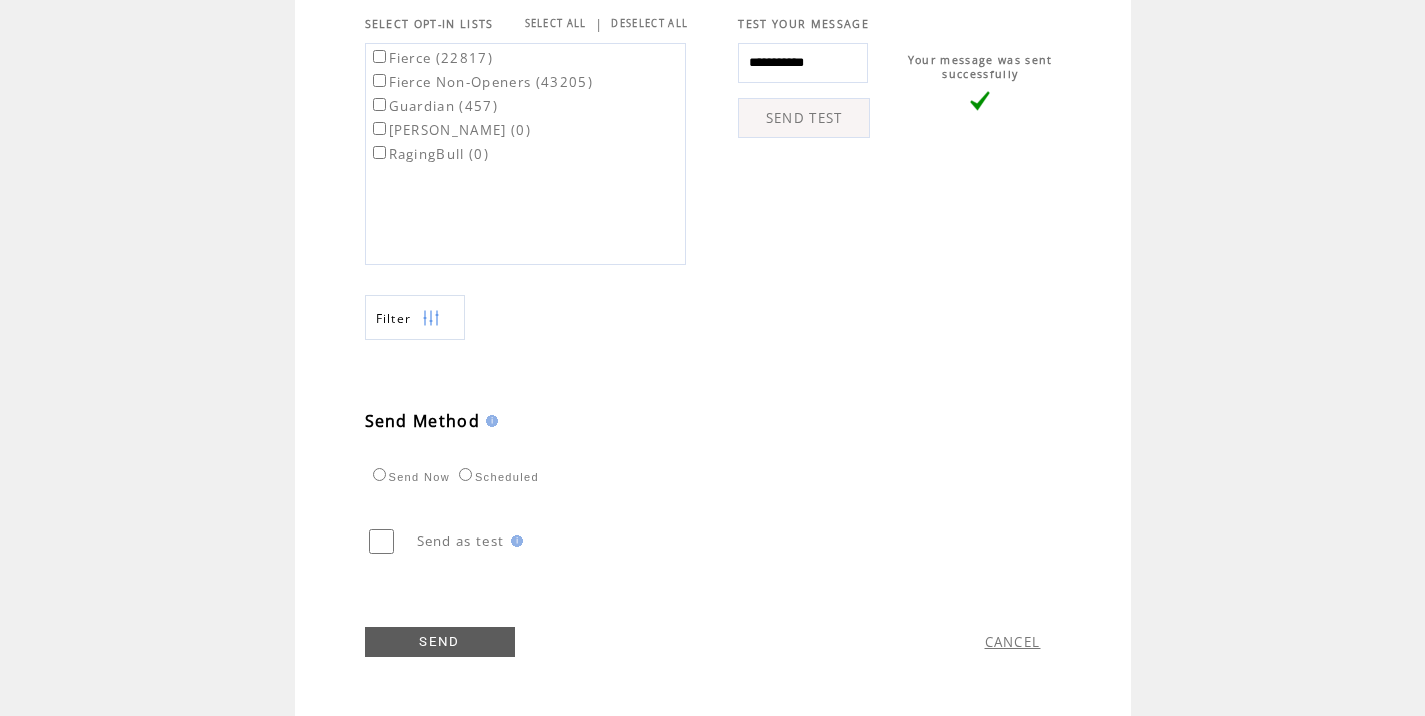 click on "Fierce (22817)" at bounding box center [431, 58] 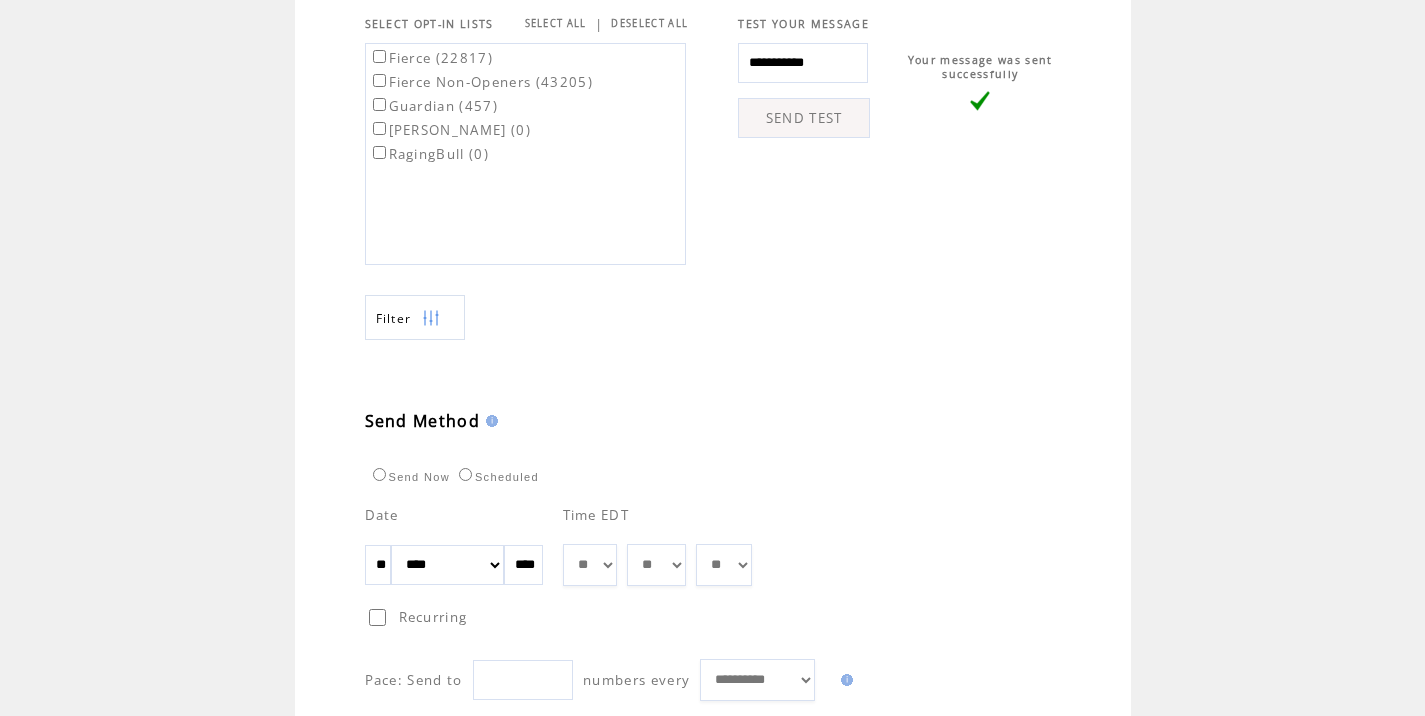 click on "** 	 ** 	 ** 	 ** 	 ** 	 ** 	 ** 	 ** 	 ** 	 ** 	 ** 	 ** 	 **" at bounding box center [590, 565] 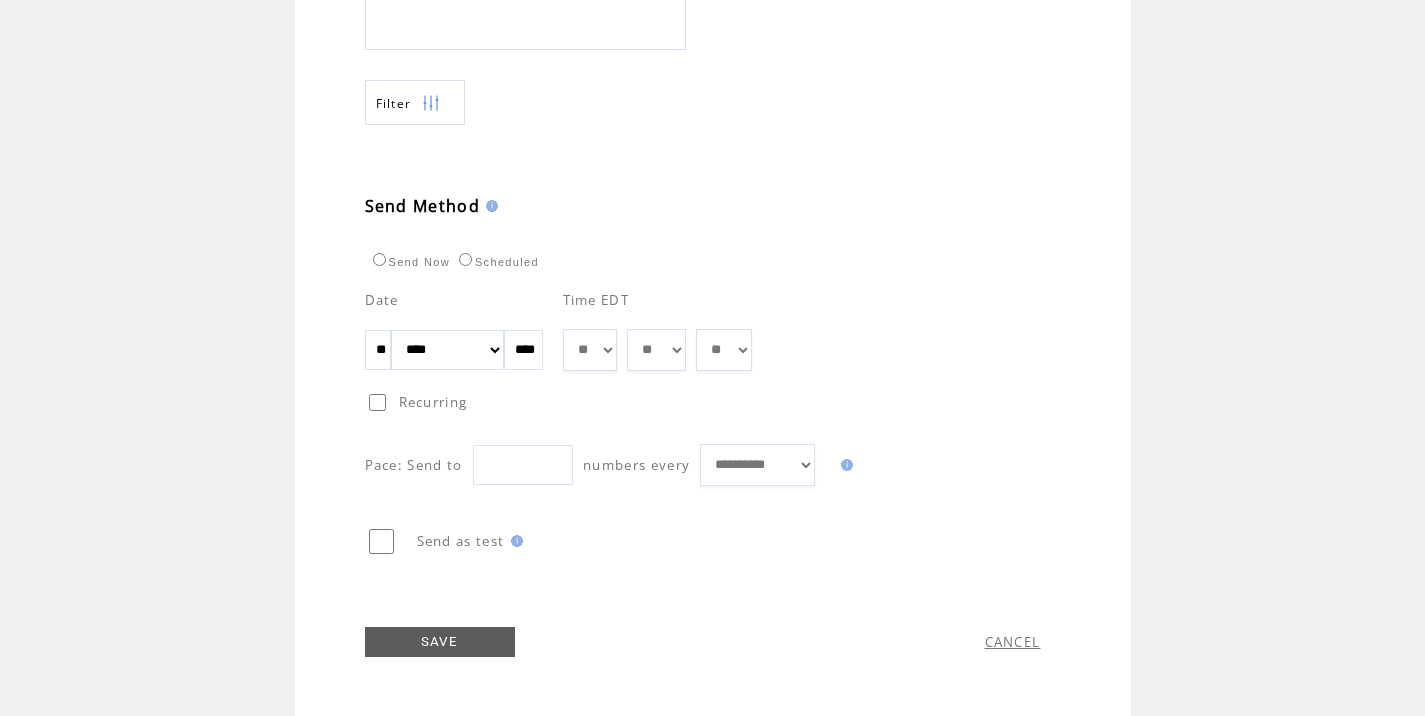 click on "SAVE" at bounding box center (440, 642) 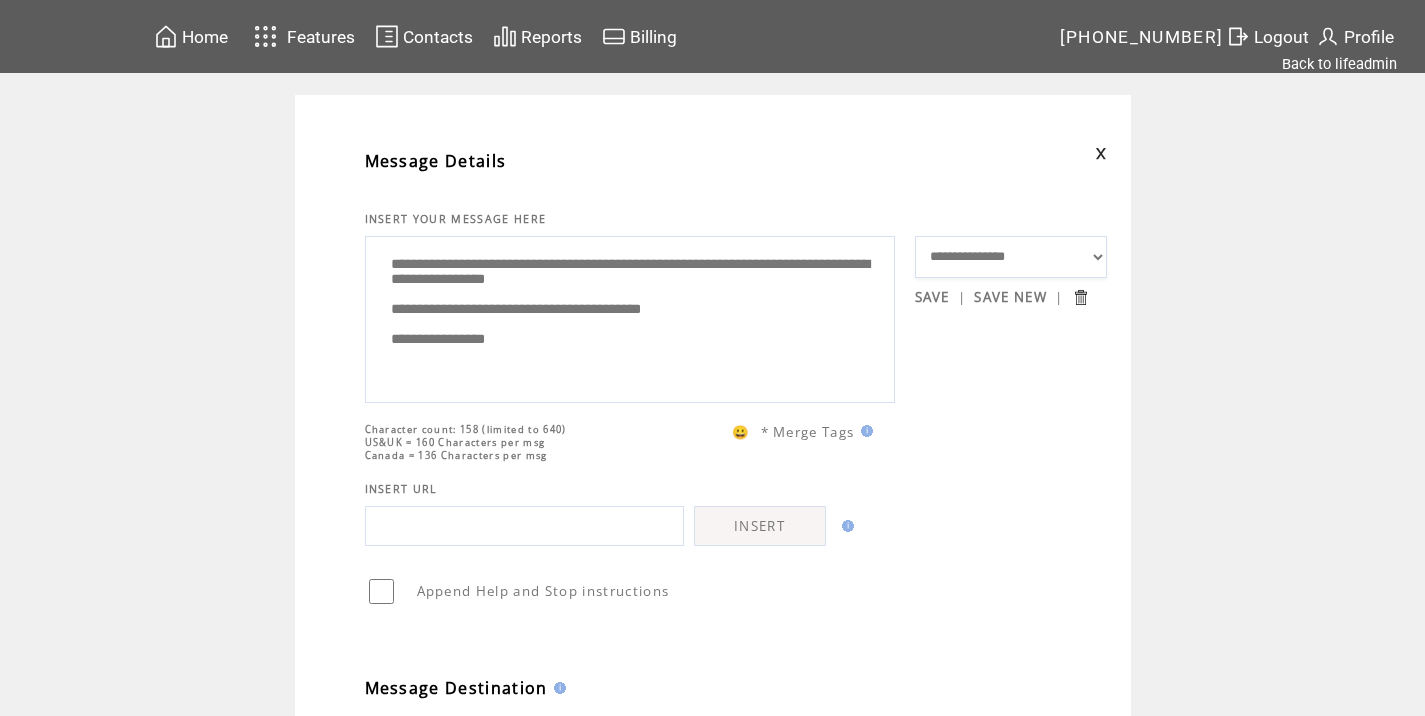 scroll, scrollTop: 1, scrollLeft: 0, axis: vertical 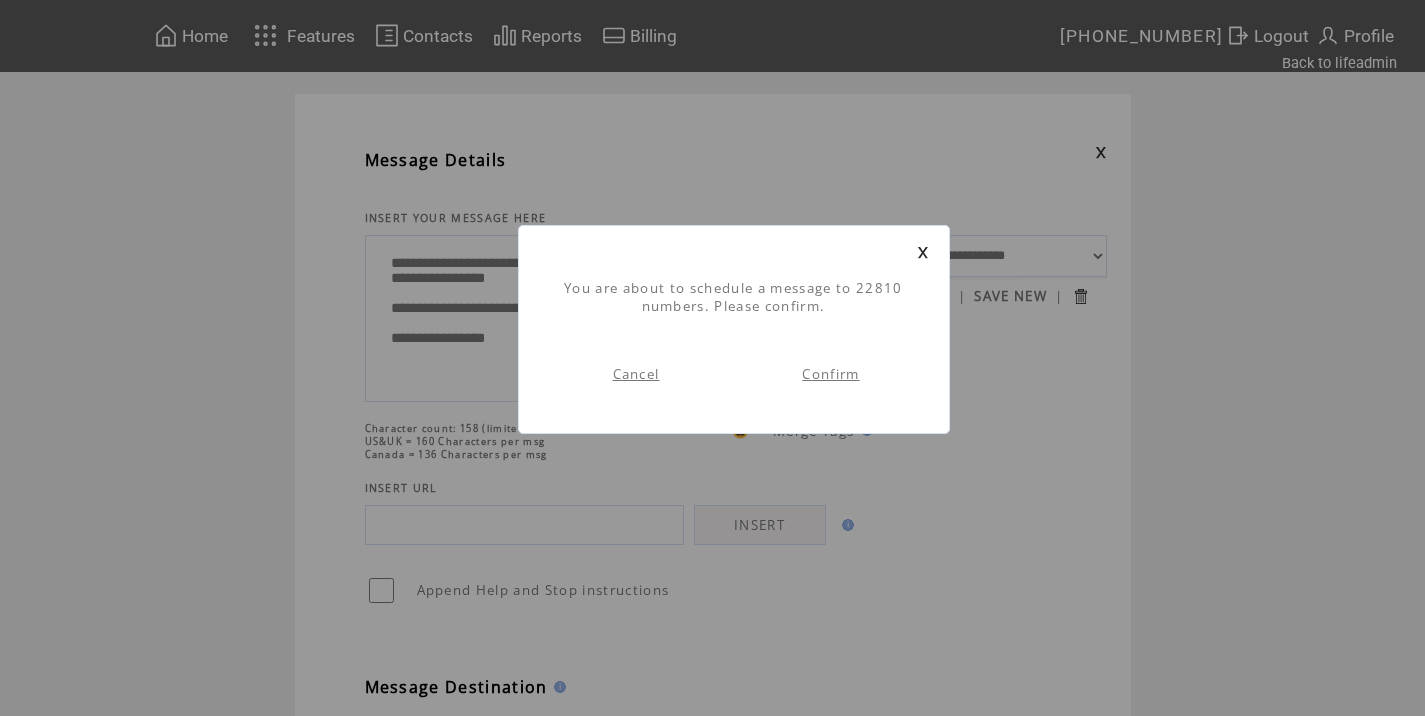 click on "Confirm" at bounding box center (831, 374) 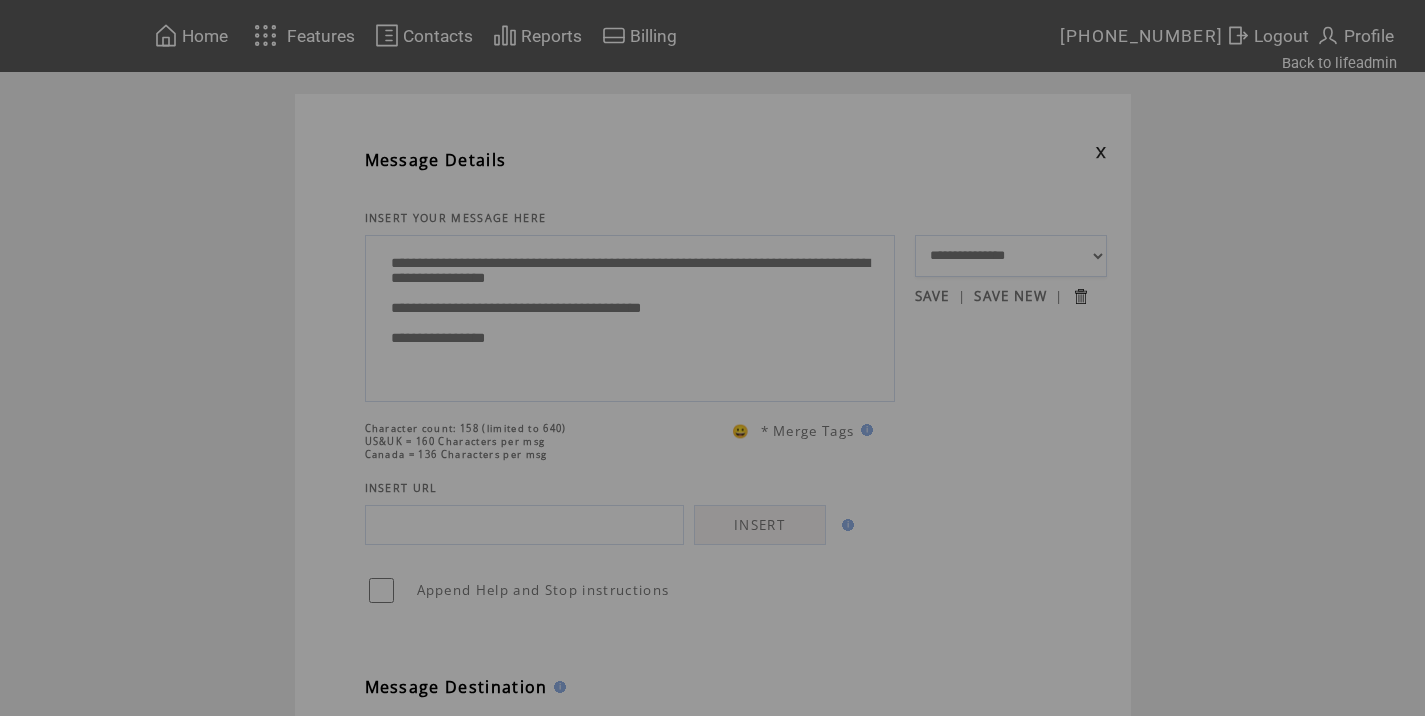 scroll, scrollTop: 0, scrollLeft: 0, axis: both 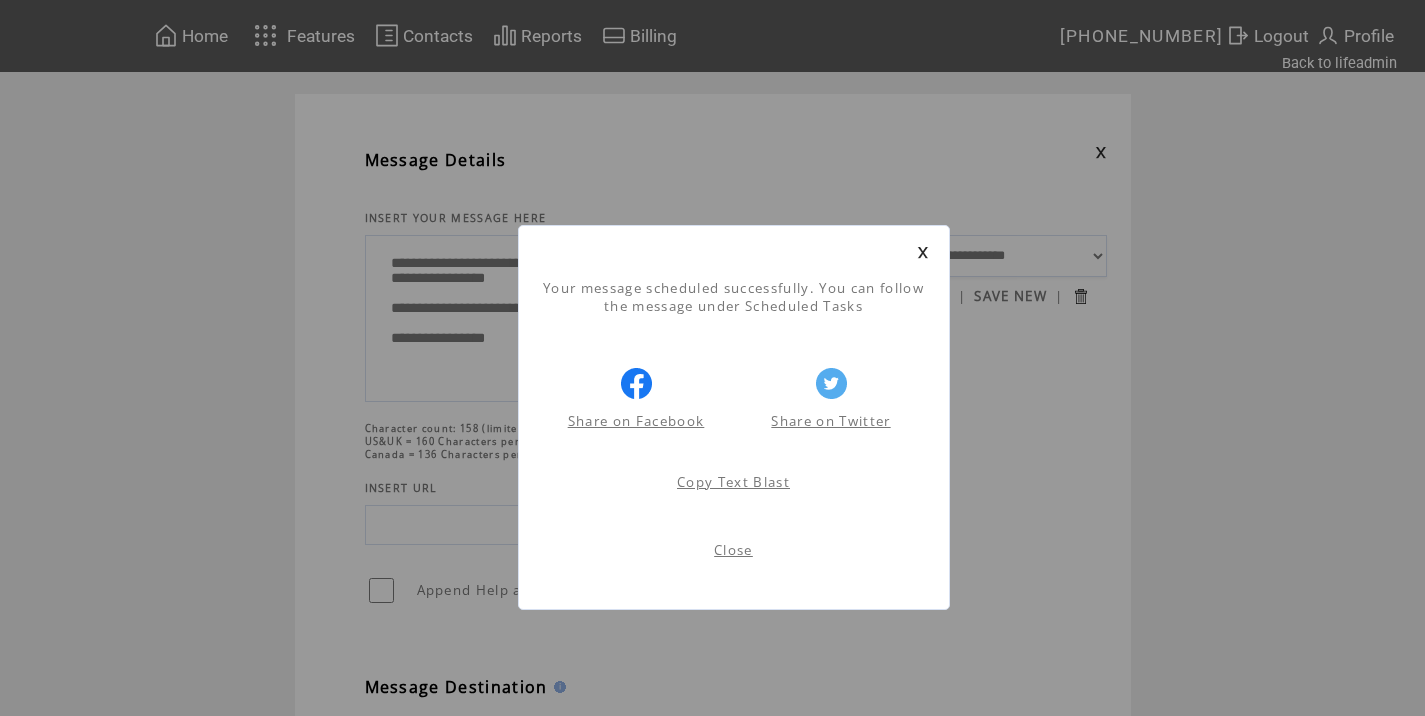 click on "Close" at bounding box center (733, 550) 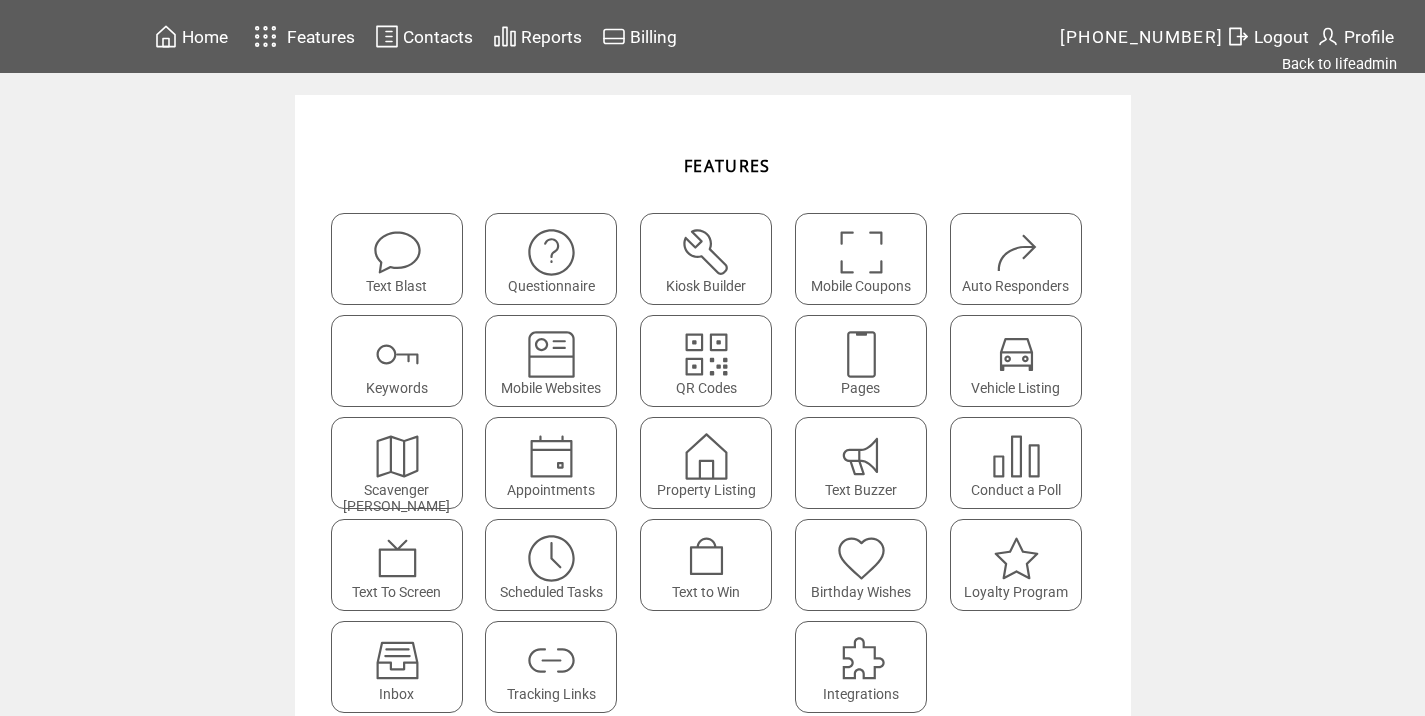 scroll, scrollTop: 0, scrollLeft: 0, axis: both 